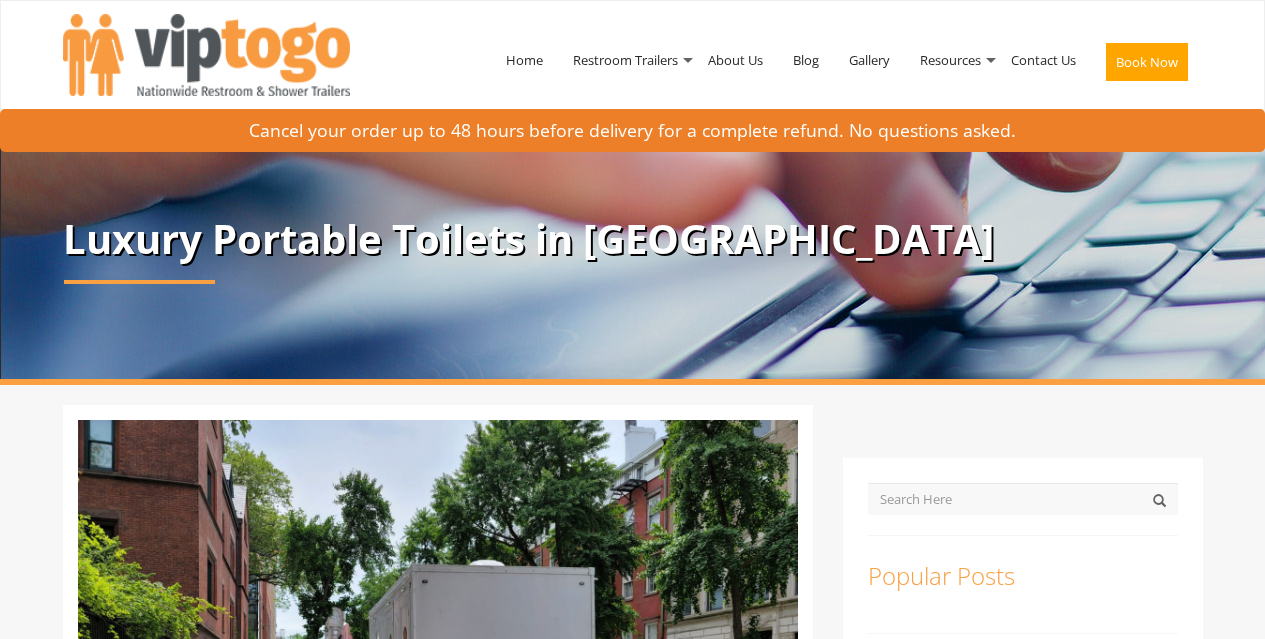 scroll, scrollTop: 0, scrollLeft: 0, axis: both 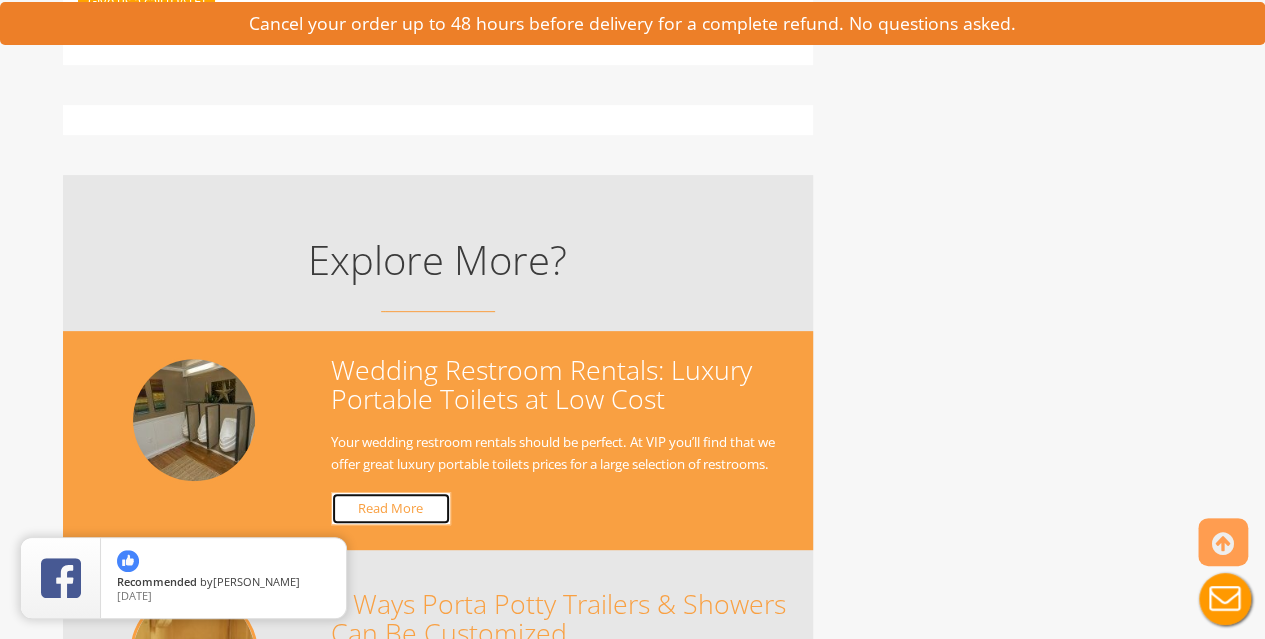 click on "Read More" at bounding box center [391, 508] 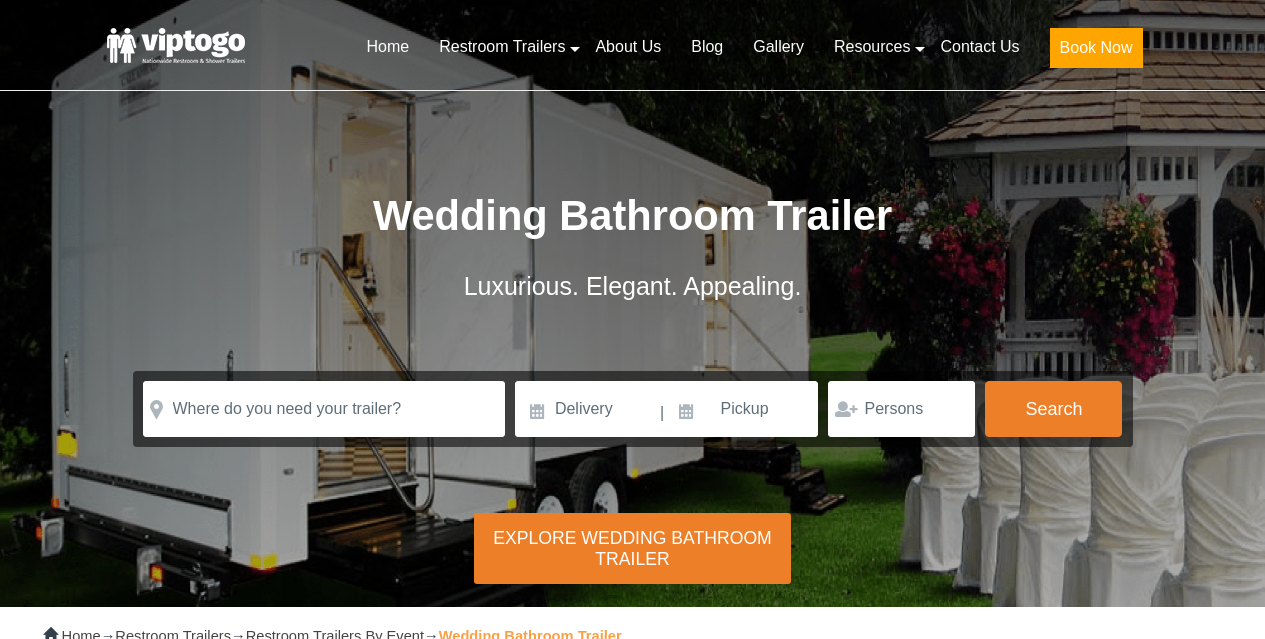 scroll, scrollTop: 0, scrollLeft: 0, axis: both 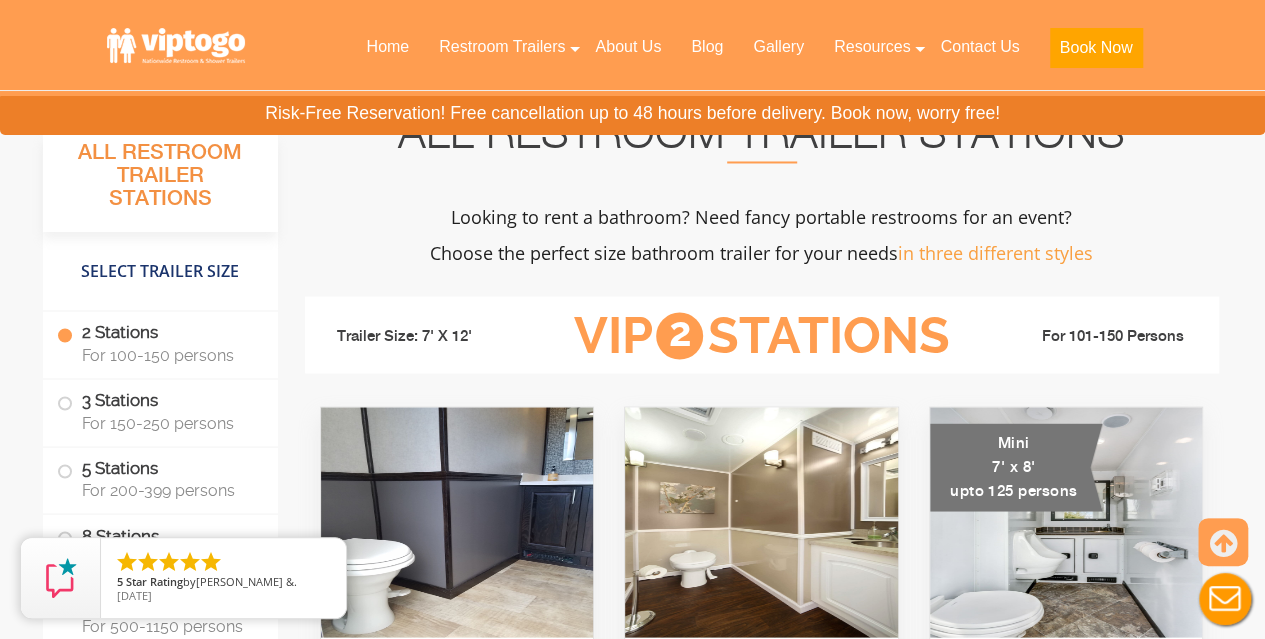 click on "All Restroom Trailer Stations
Looking to rent a bathroom? Need fancy portable restrooms for an event?   Choose the perfect size bathroom trailer for your needs  in three different styles
Trailer Size: 7' X 12'
VIP  2  Stations For 101-150 Persons
1 Urinal" at bounding box center (762, 4679) 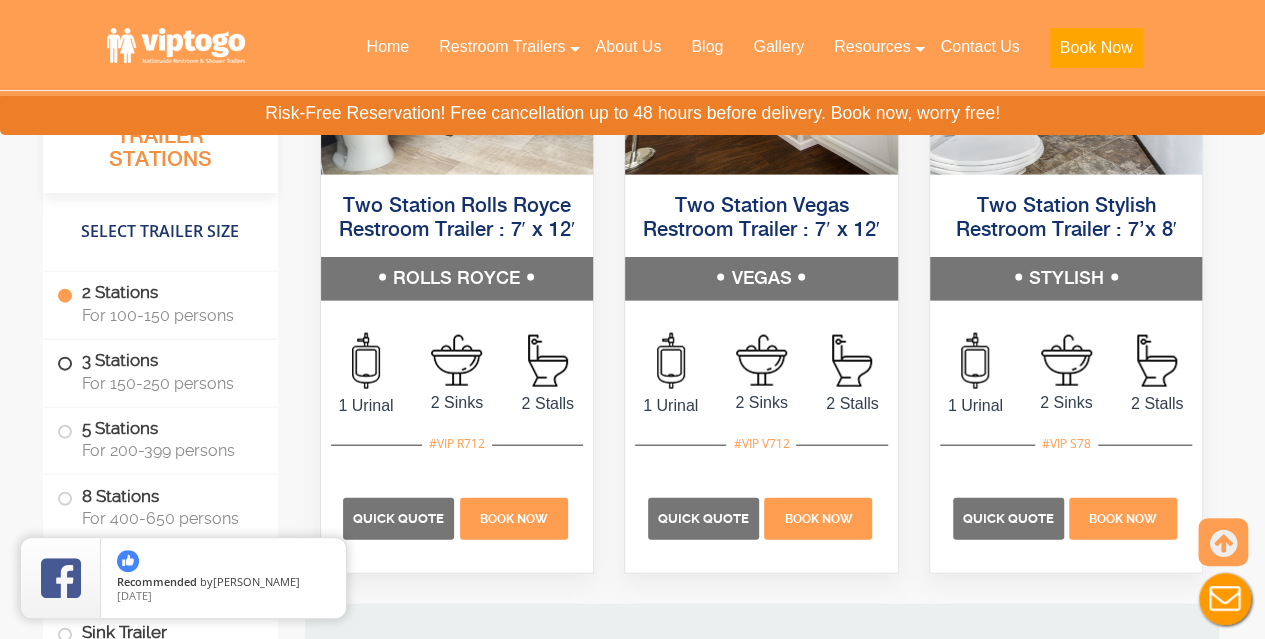 scroll, scrollTop: 2095, scrollLeft: 0, axis: vertical 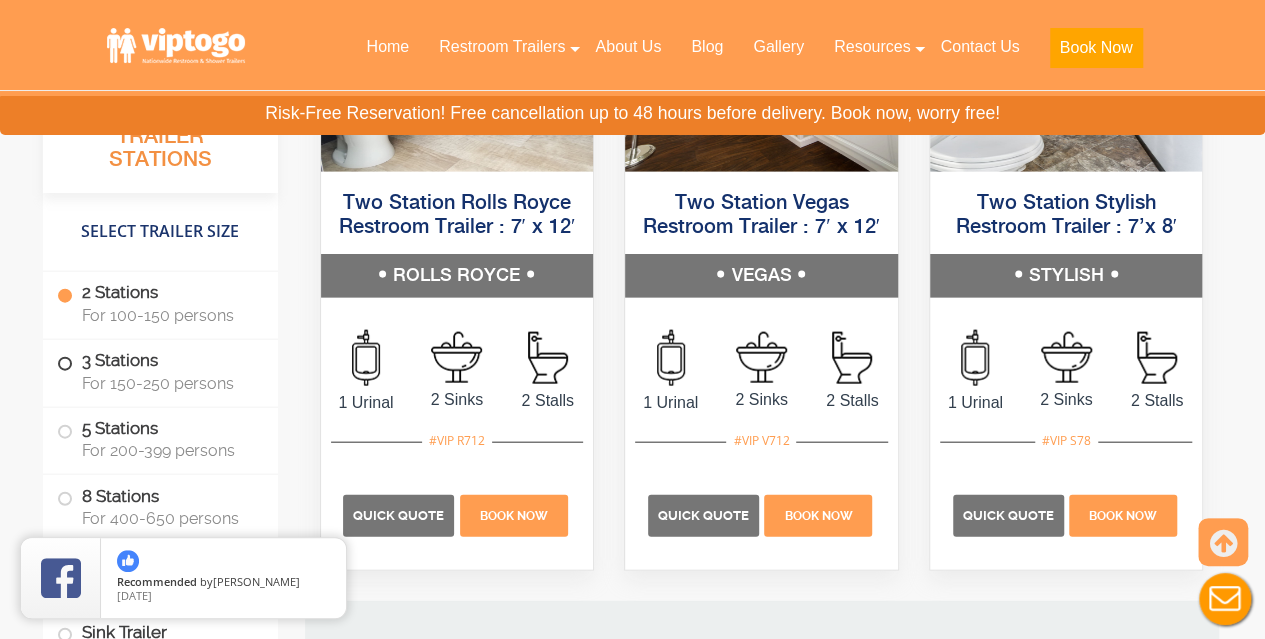 click at bounding box center [65, 363] 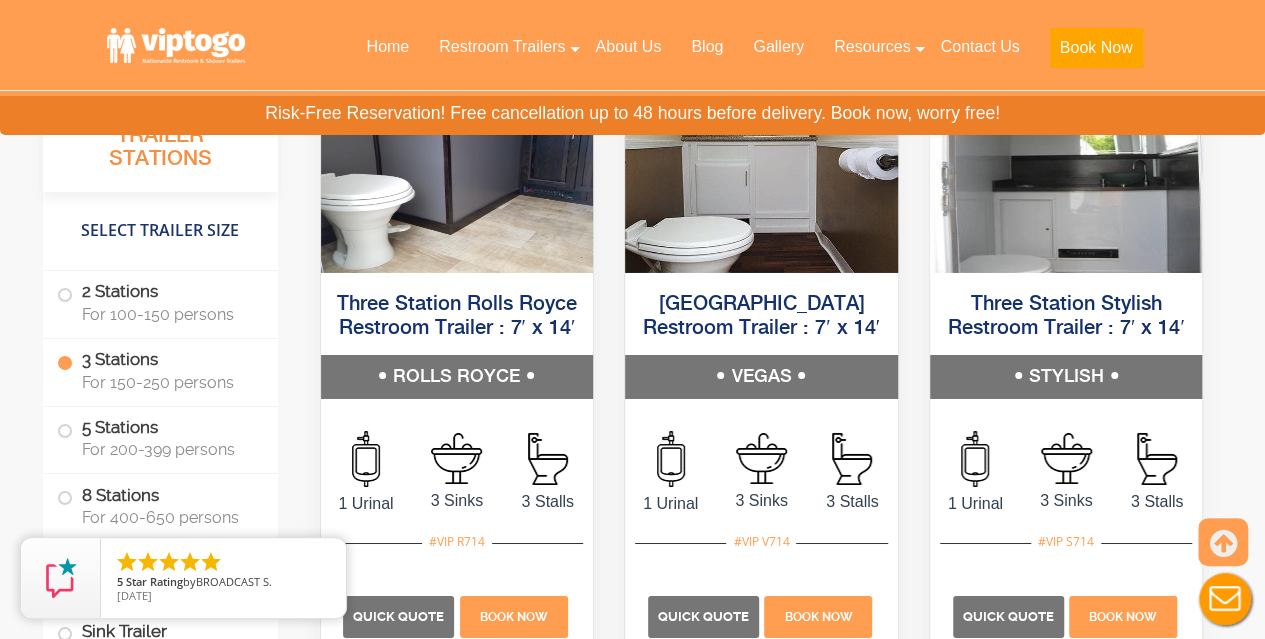 scroll, scrollTop: 3308, scrollLeft: 0, axis: vertical 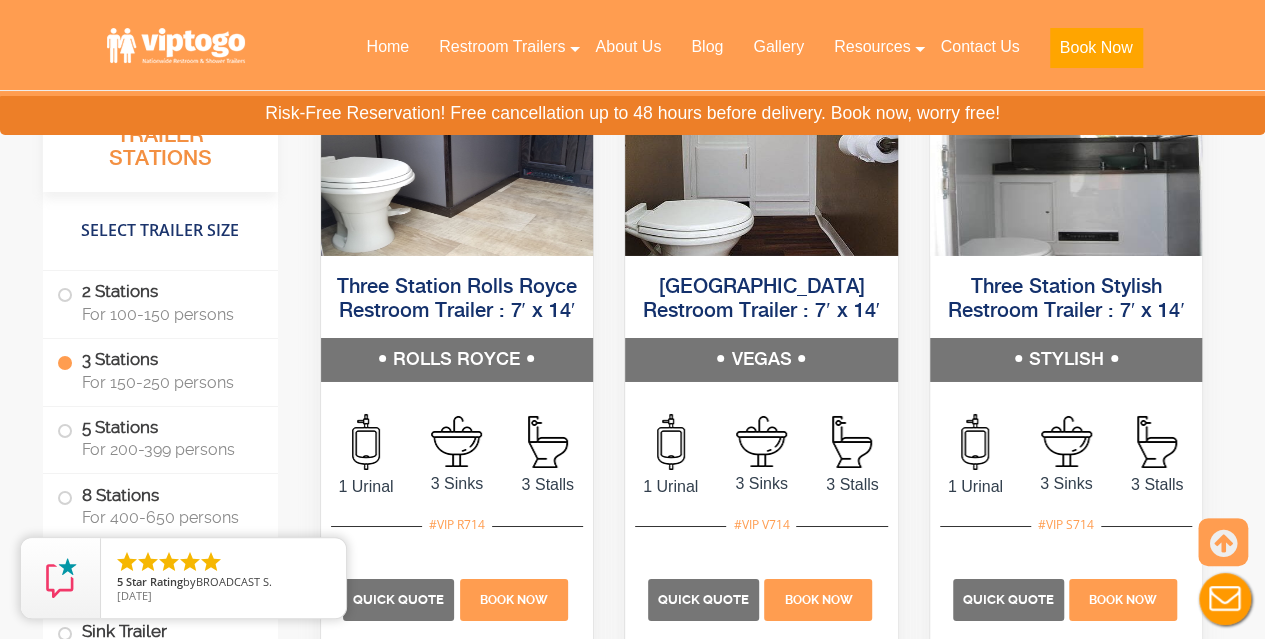 click on "Three Station Rolls Royce Restroom Trailer : 7′ x 14′" at bounding box center [457, 300] 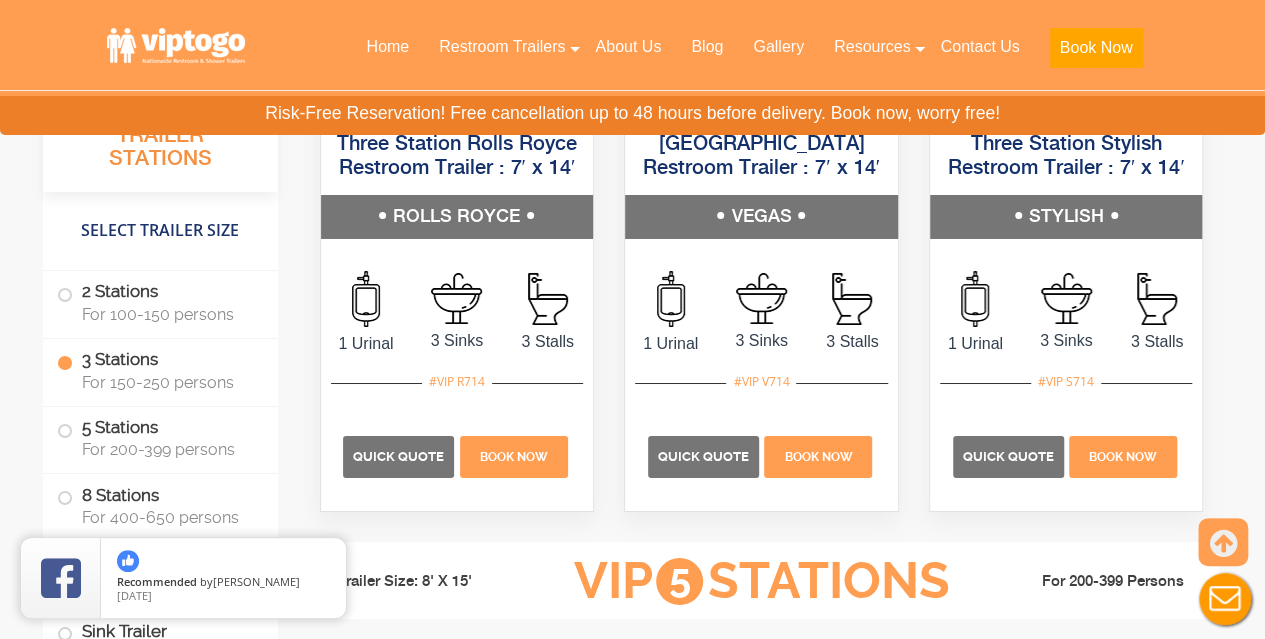scroll, scrollTop: 3454, scrollLeft: 0, axis: vertical 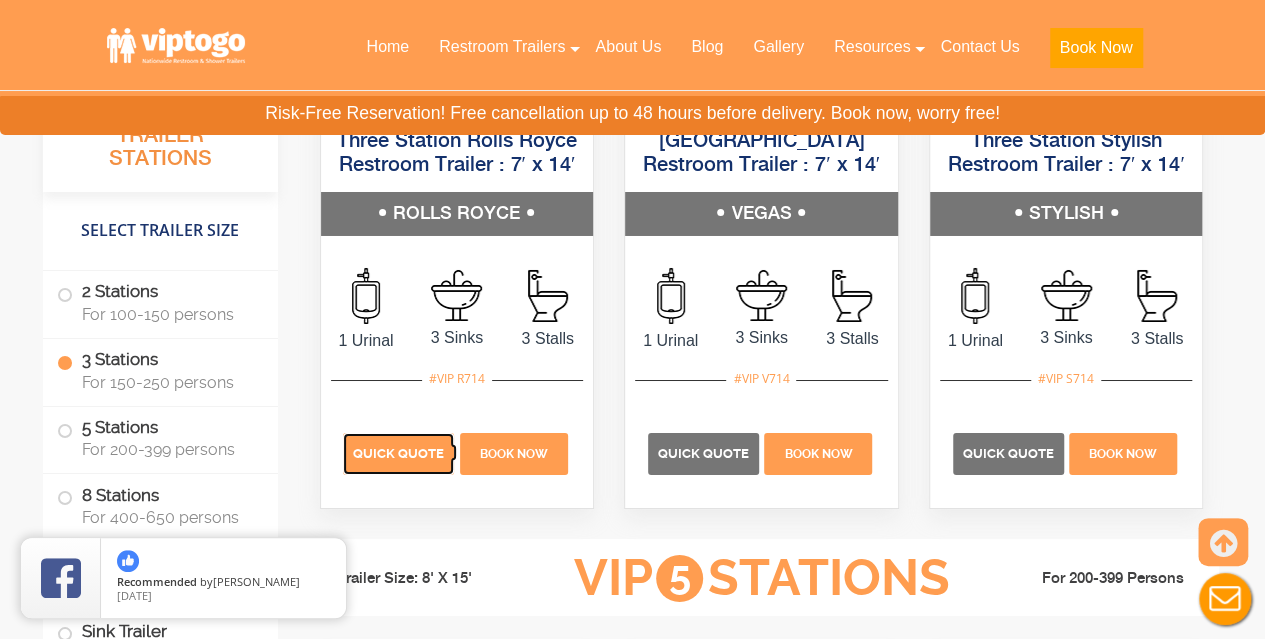 click on "Quick Quote" at bounding box center [398, 453] 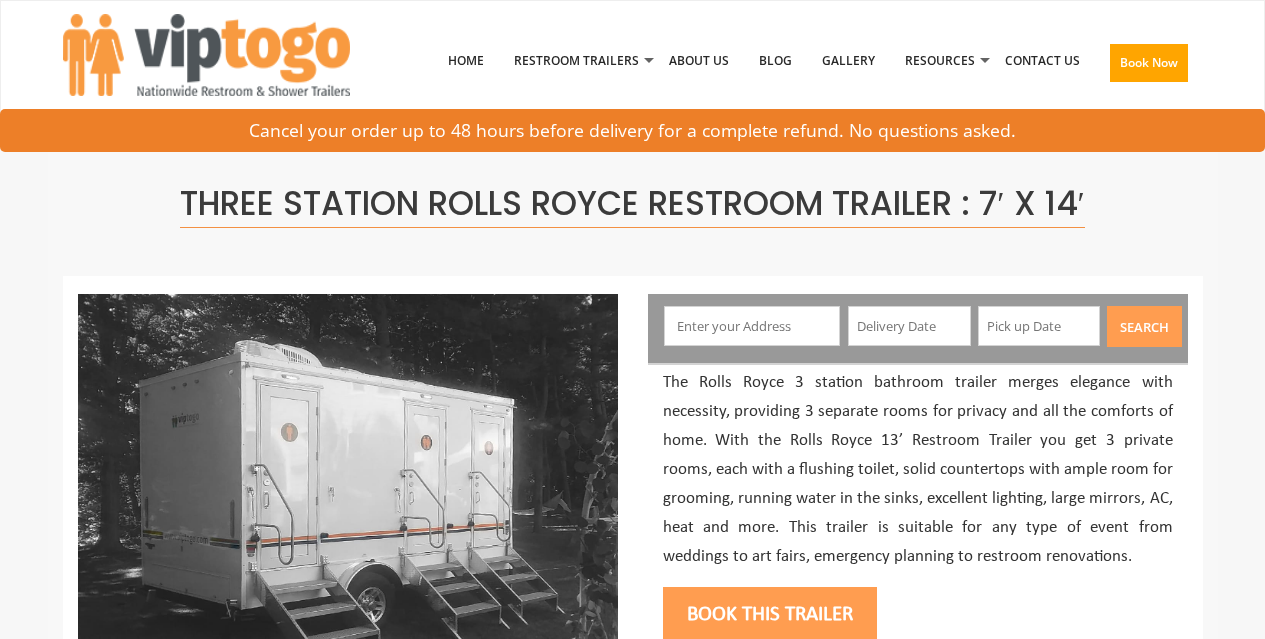 scroll, scrollTop: 0, scrollLeft: 0, axis: both 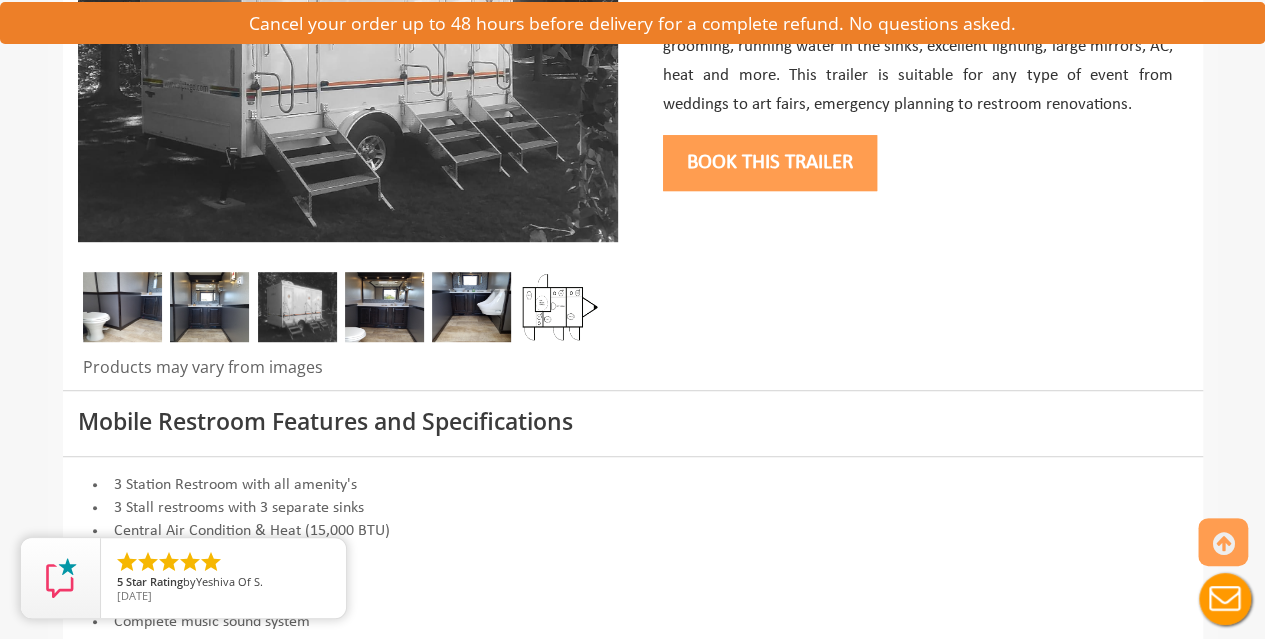 click at bounding box center [122, 307] 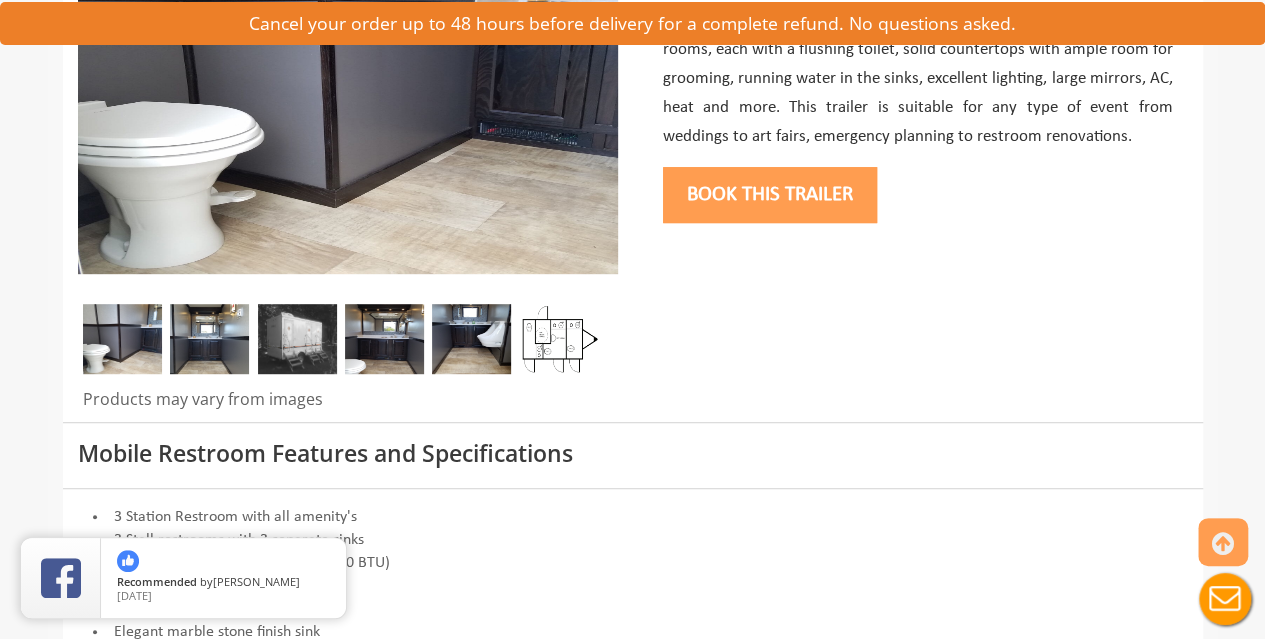 scroll, scrollTop: 464, scrollLeft: 0, axis: vertical 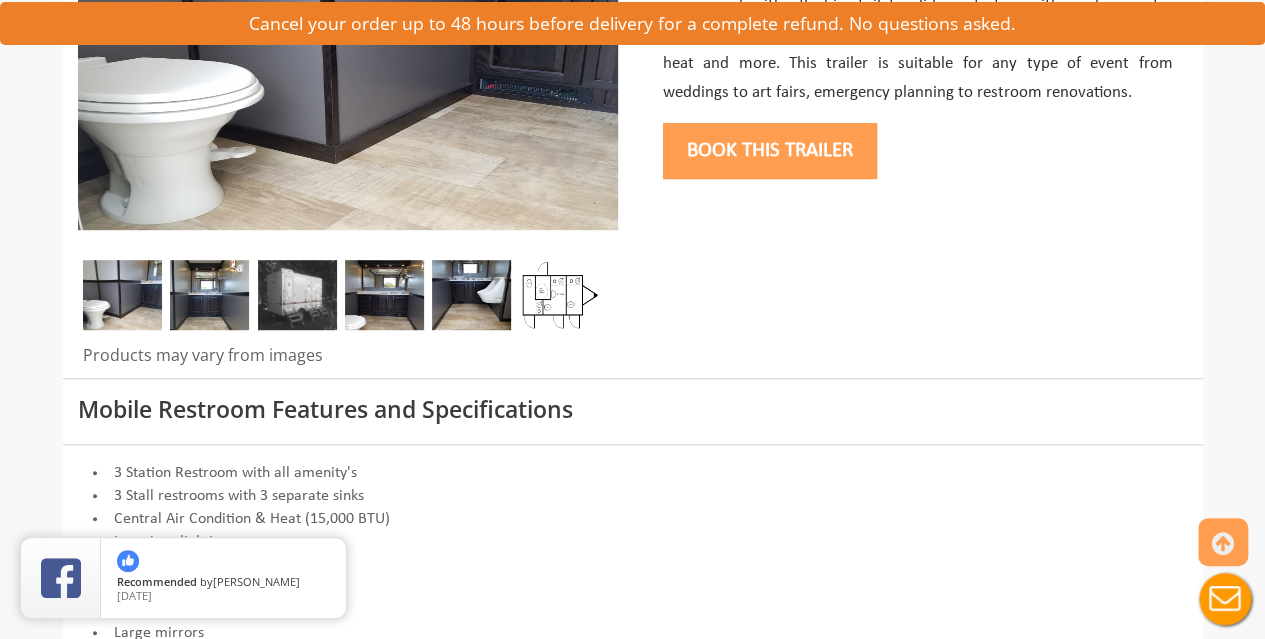 click at bounding box center (209, 295) 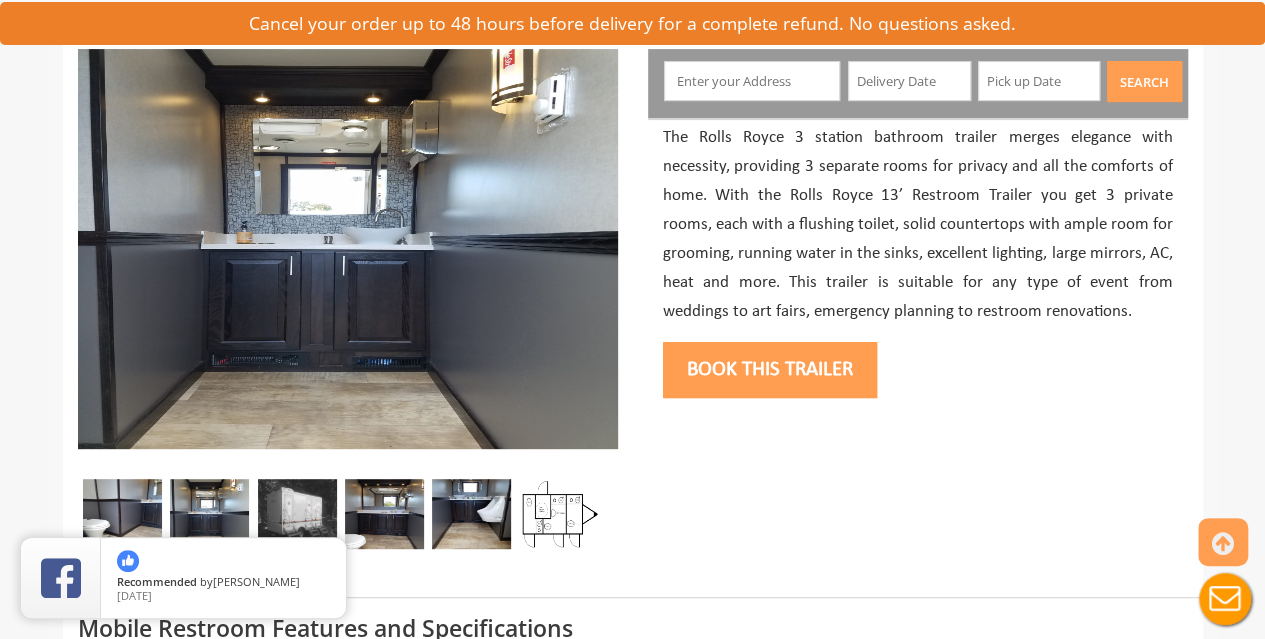 scroll, scrollTop: 244, scrollLeft: 0, axis: vertical 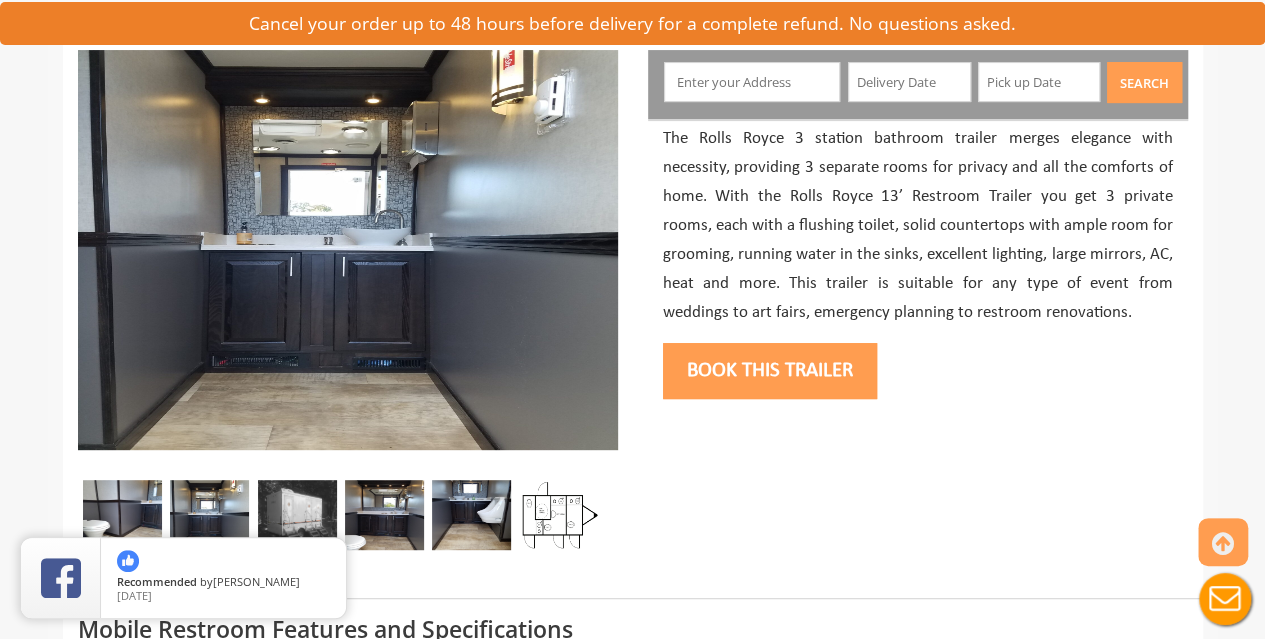 click at bounding box center [297, 515] 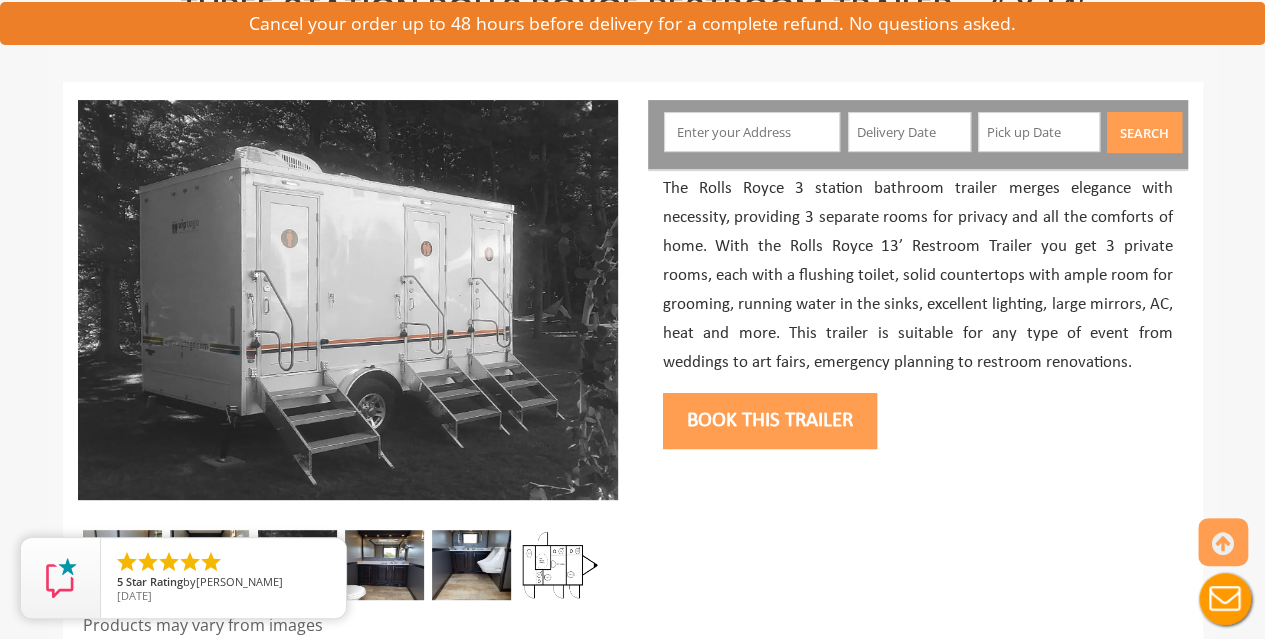 scroll, scrollTop: 177, scrollLeft: 0, axis: vertical 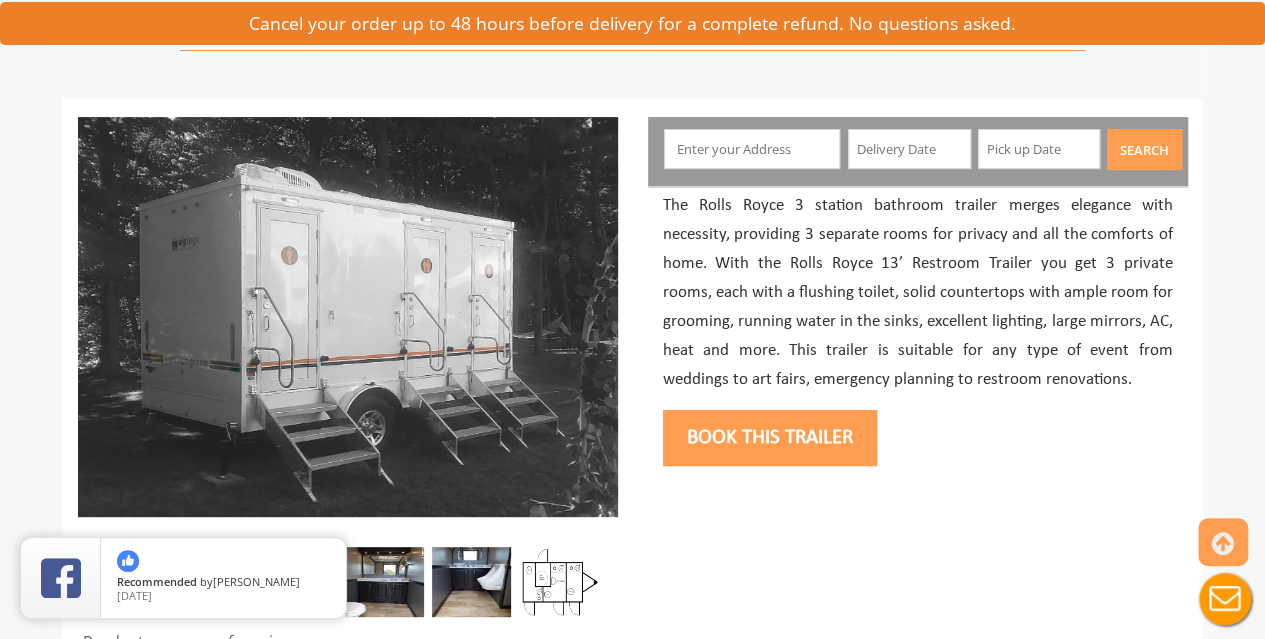 click on "Book this trailer" at bounding box center (770, 438) 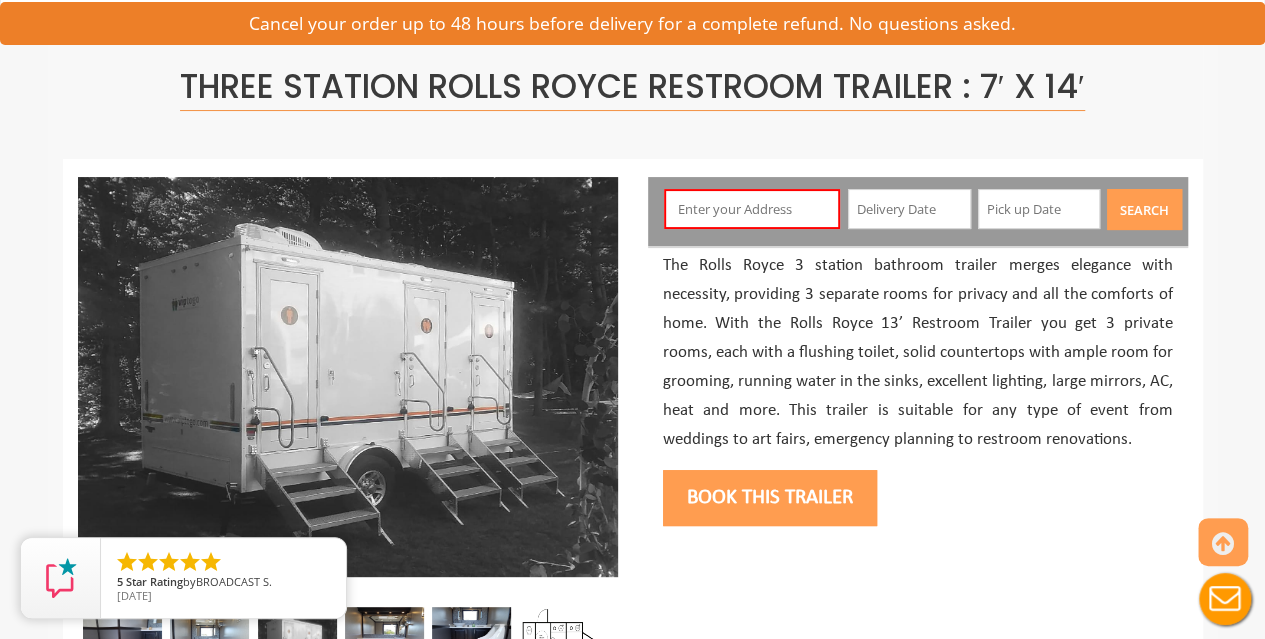 scroll, scrollTop: 105, scrollLeft: 0, axis: vertical 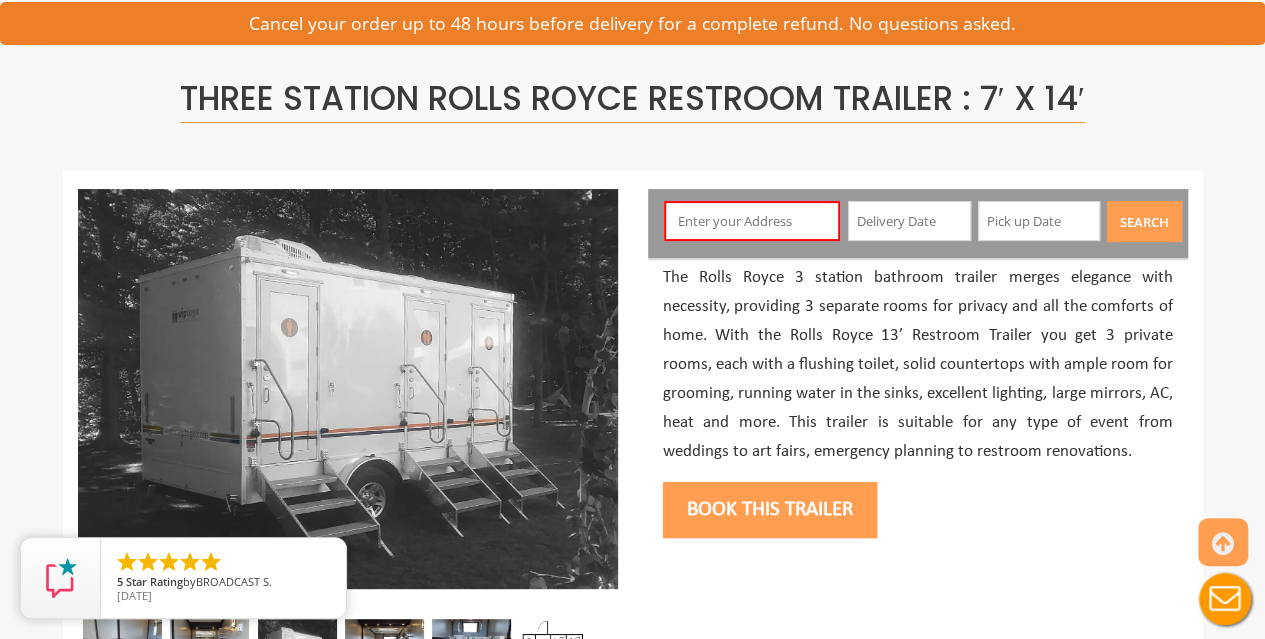 click on "The Rolls Royce 3 station bathroom trailer merges elegance with necessity, providing 3 separate rooms for privacy and all the comforts of home. With the Rolls Royce 13’ Restroom Trailer you get 3 private rooms, each with a flushing toilet, solid countertops with ample room for grooming, running water in the sinks, excellent lighting, large mirrors, AC, heat and more. This trailer is suitable for any type of event from weddings to art fairs, emergency planning to restroom renovations." at bounding box center [918, 365] 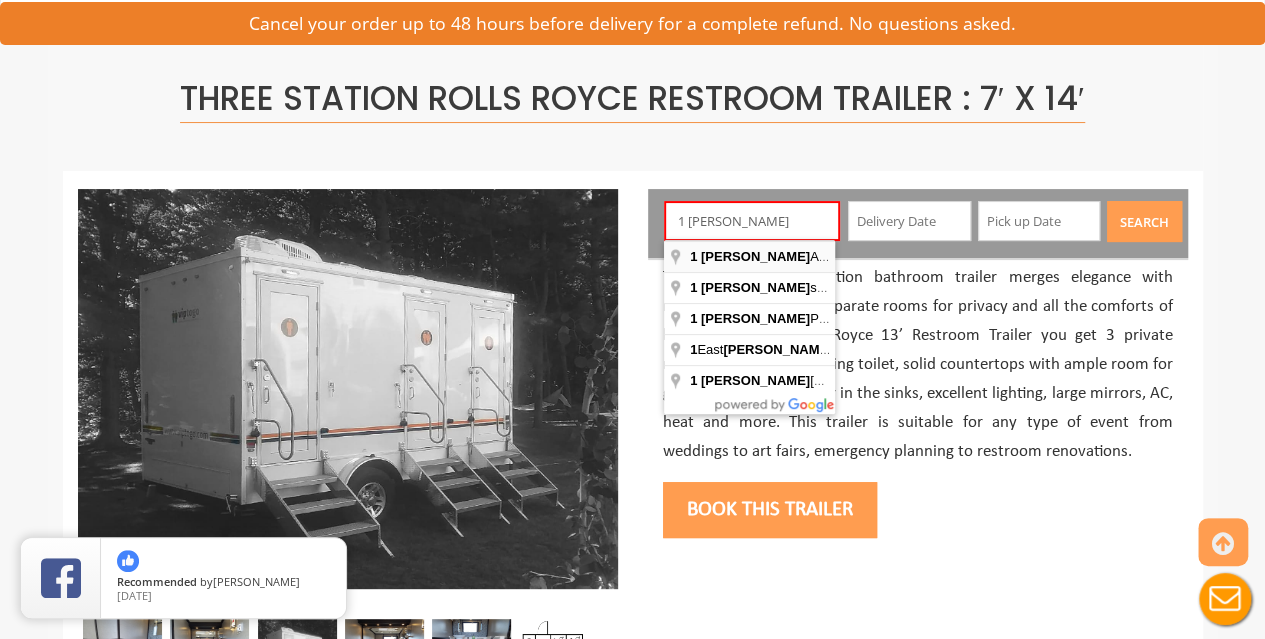 type on "1 Gardner Avenue, Jersey City, NJ, USA" 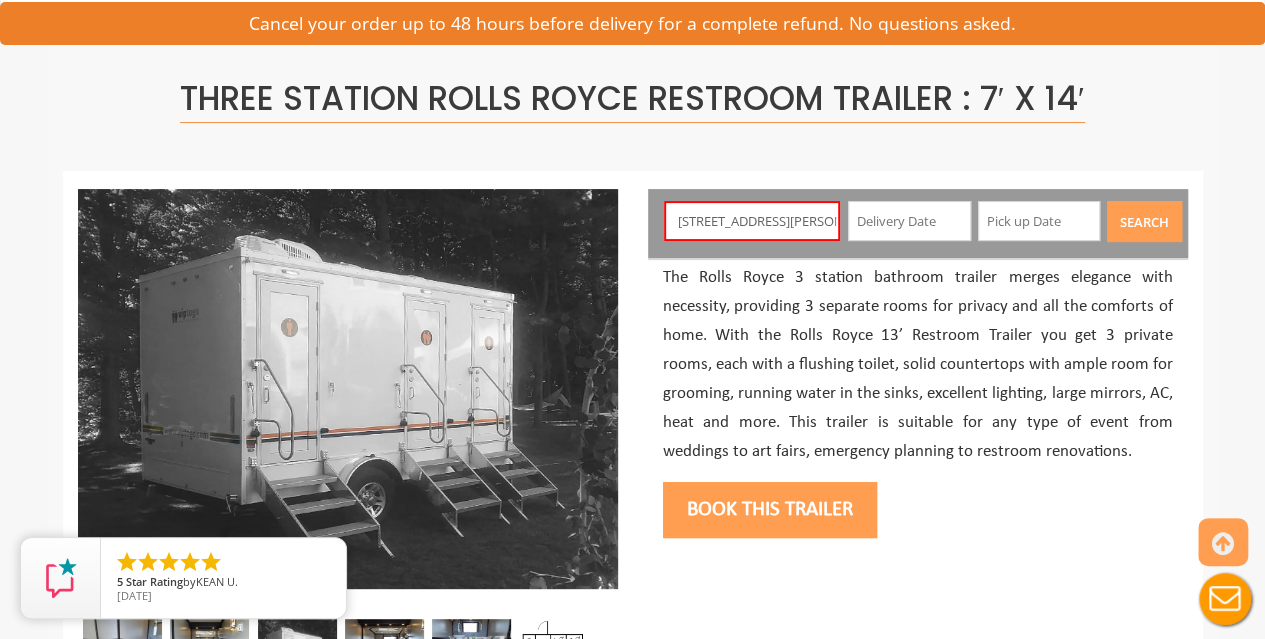 click at bounding box center [909, 221] 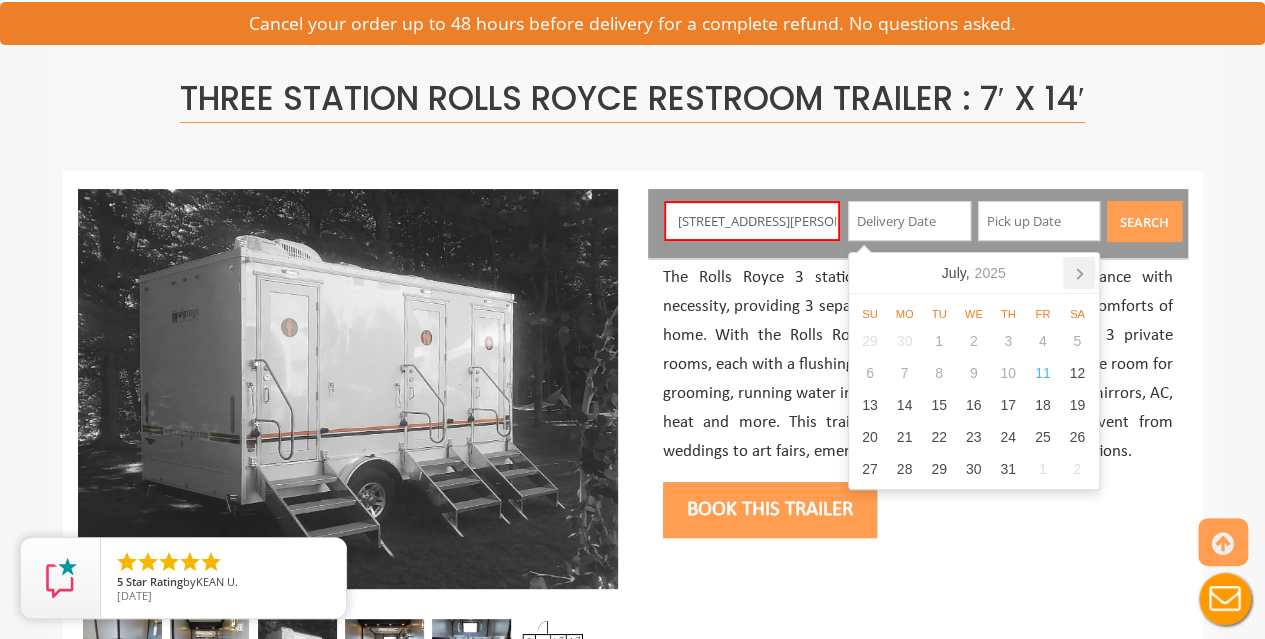 click 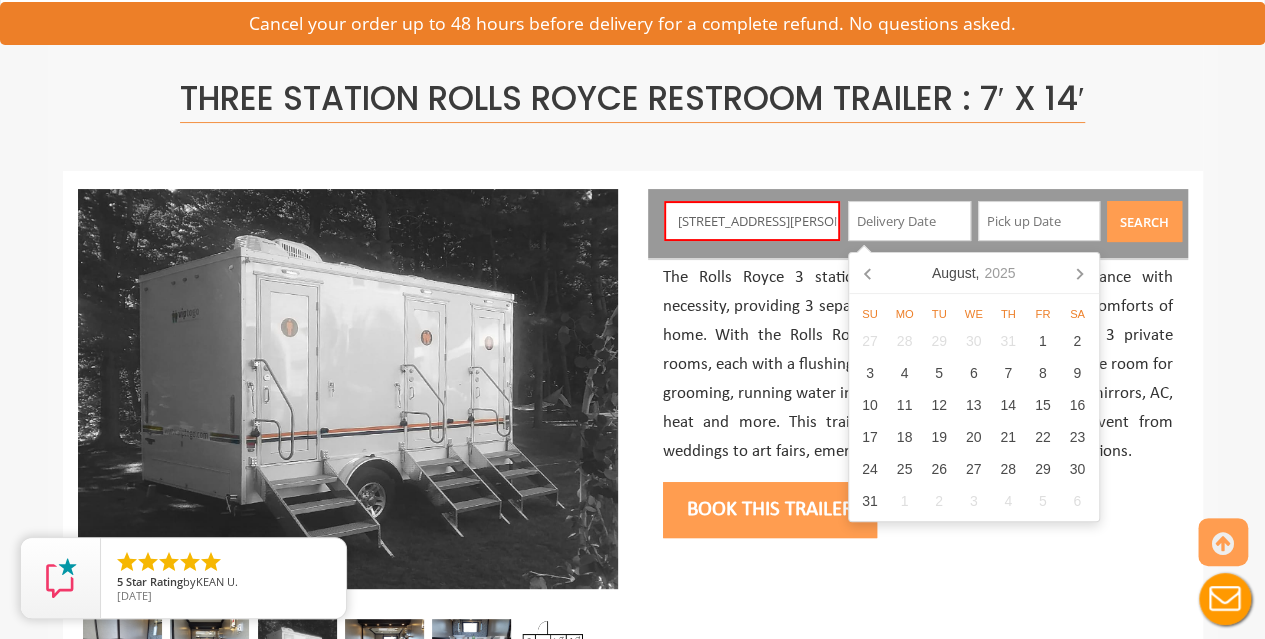 click 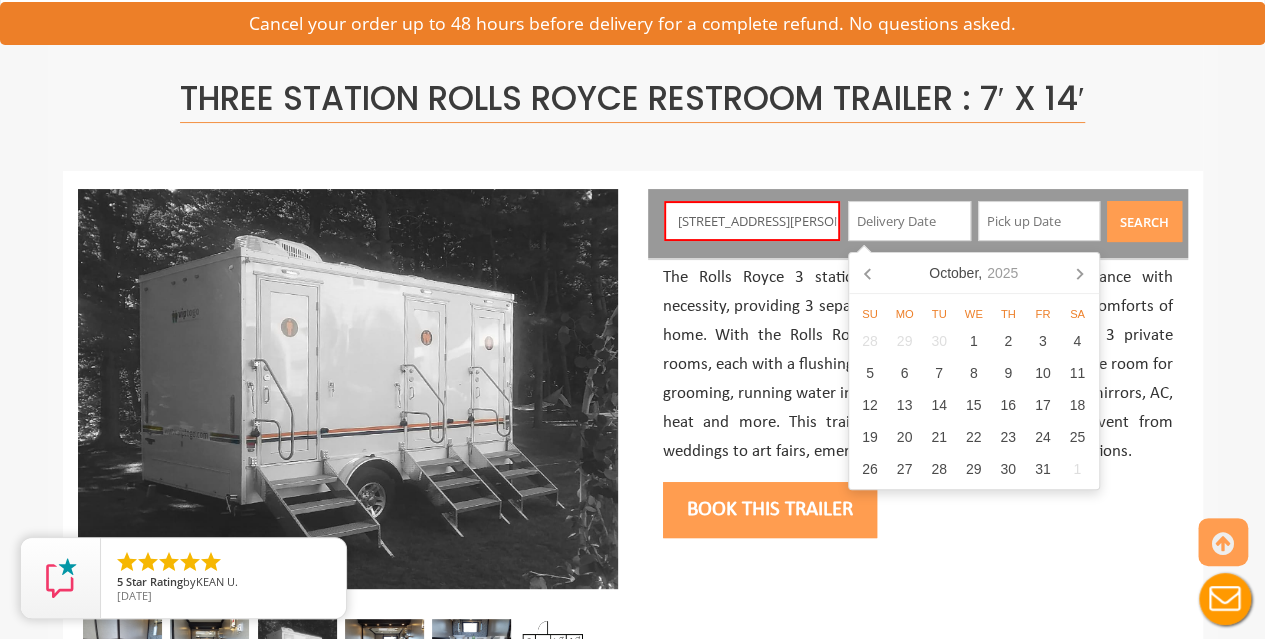 click 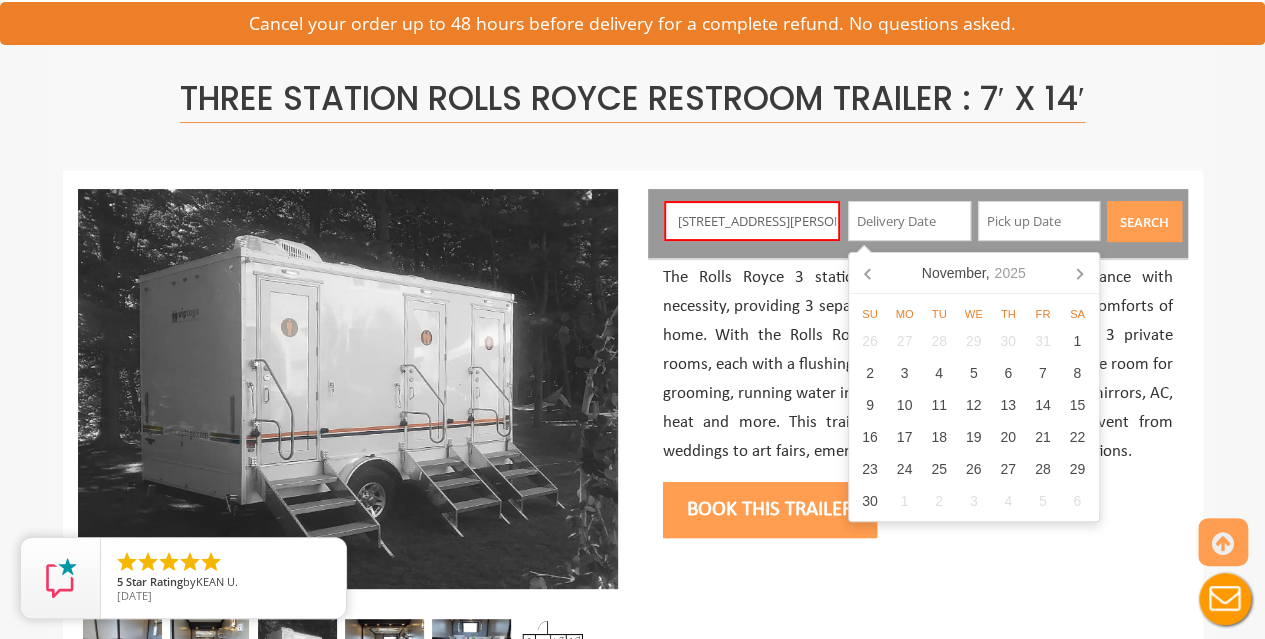 click 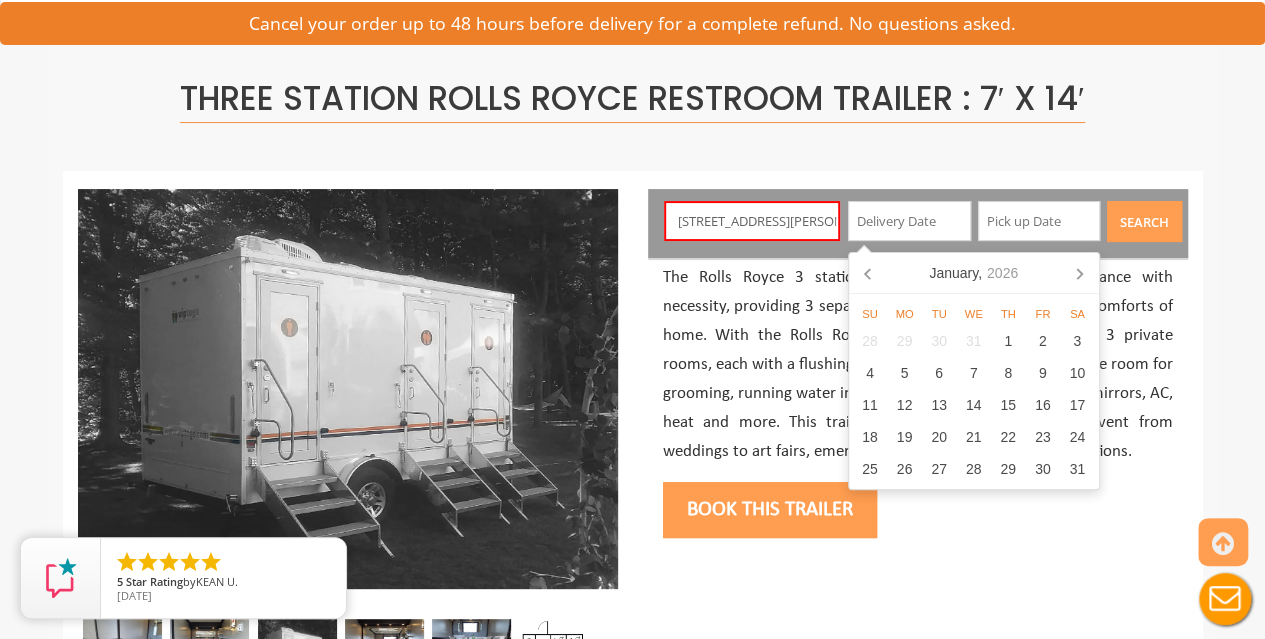 click 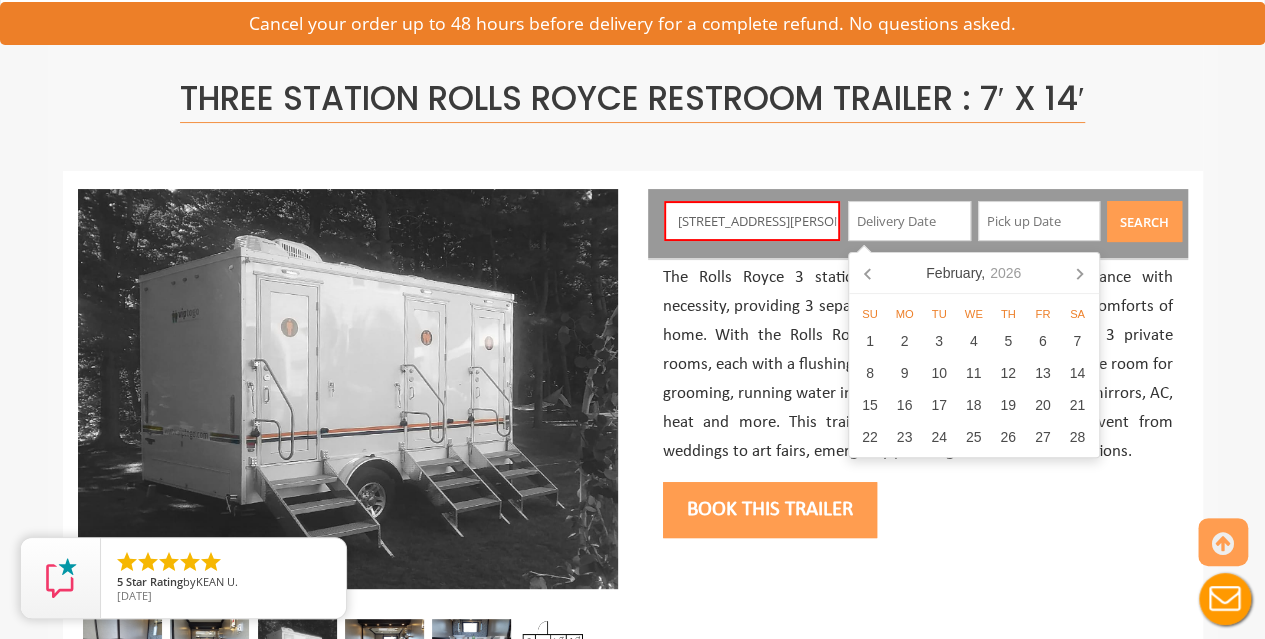 click 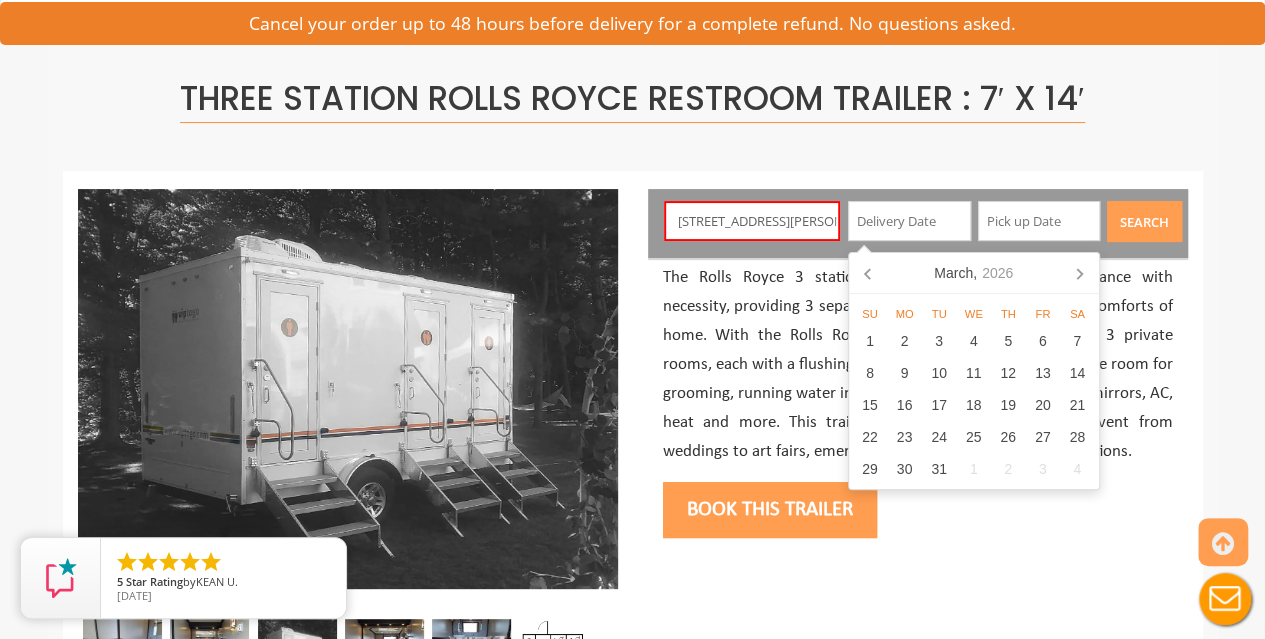 click 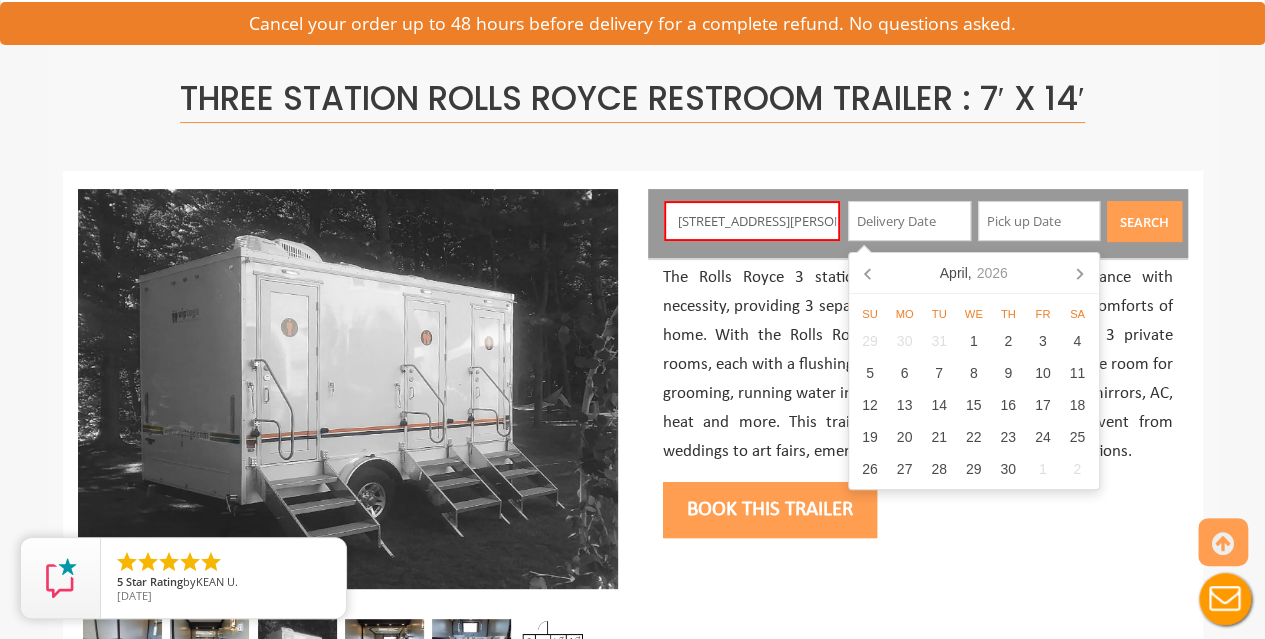 click 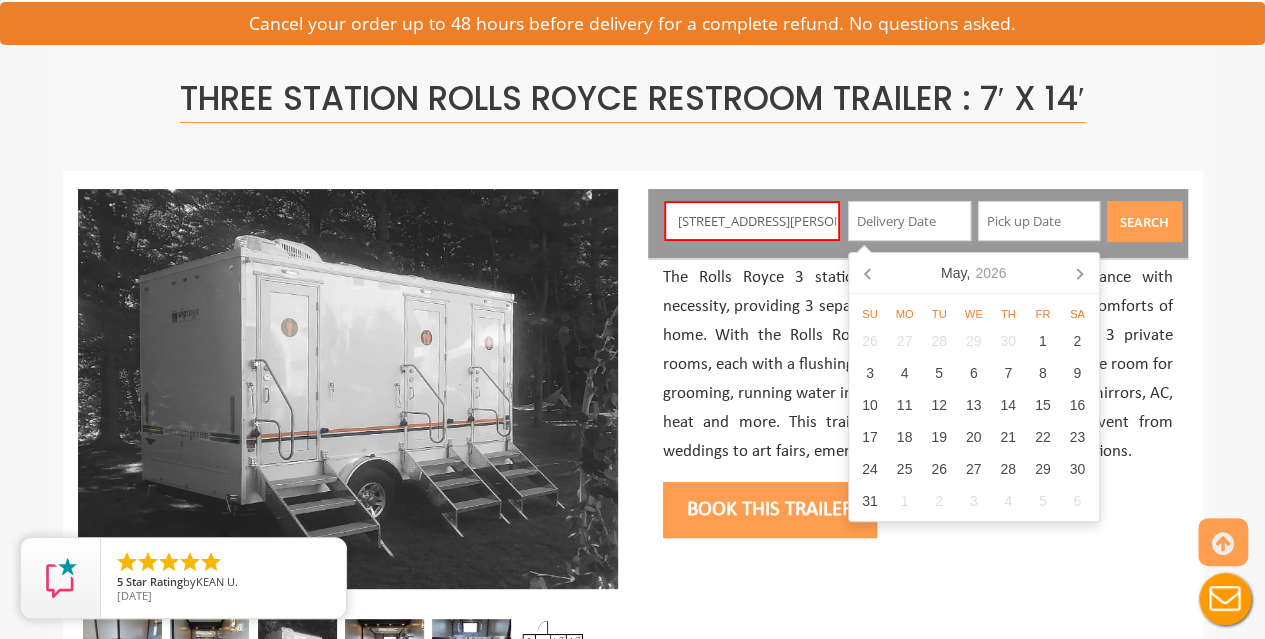 click 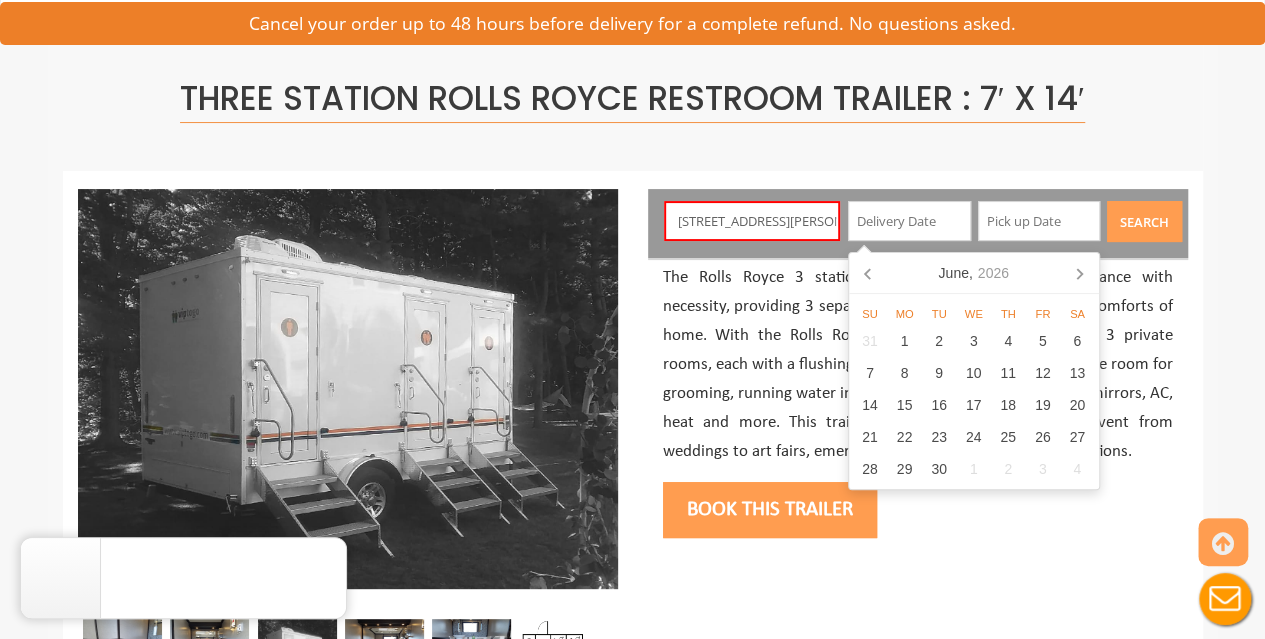 click 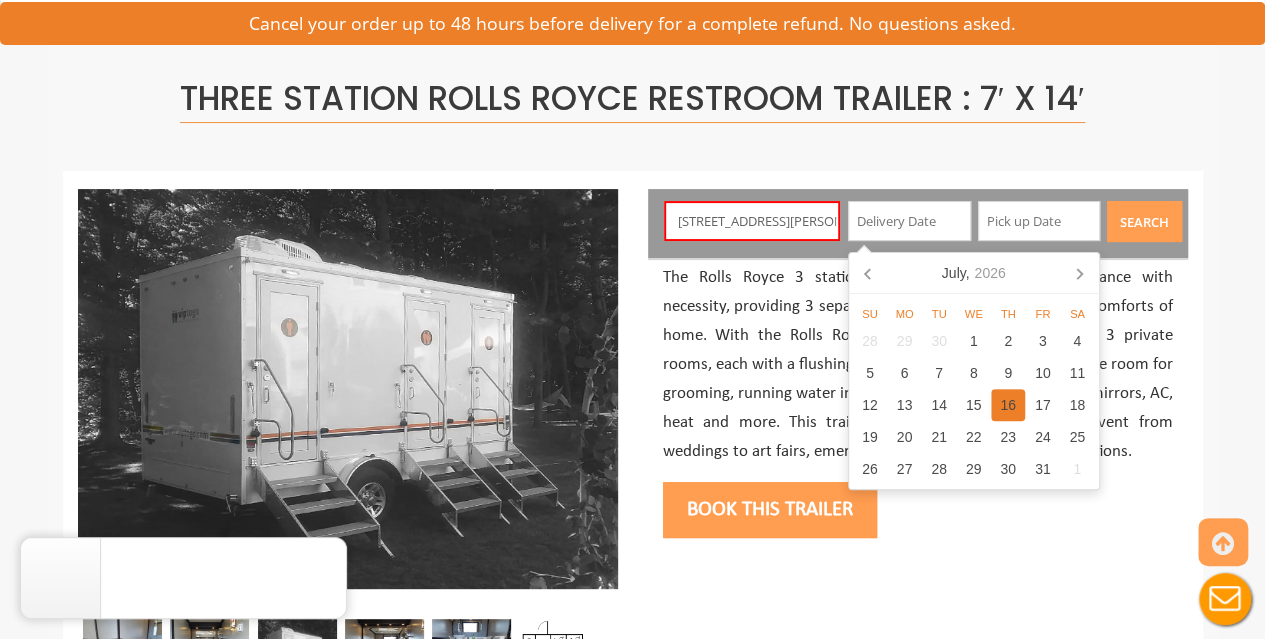 click on "16" at bounding box center [1008, 405] 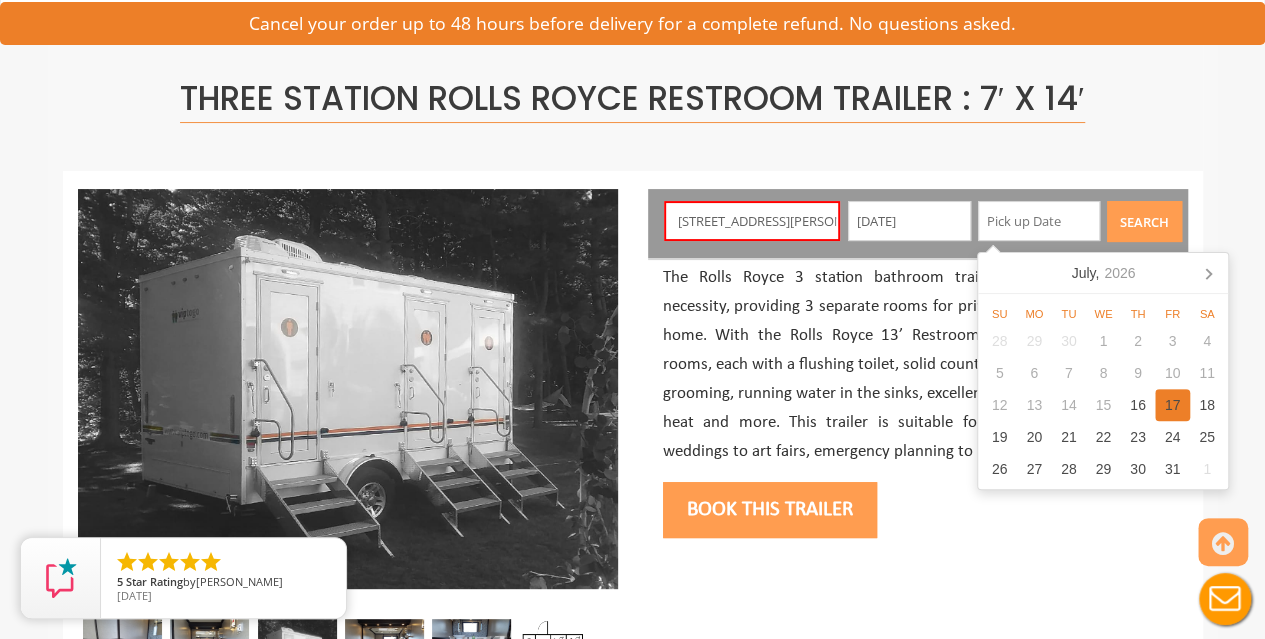 click on "17" at bounding box center (1172, 405) 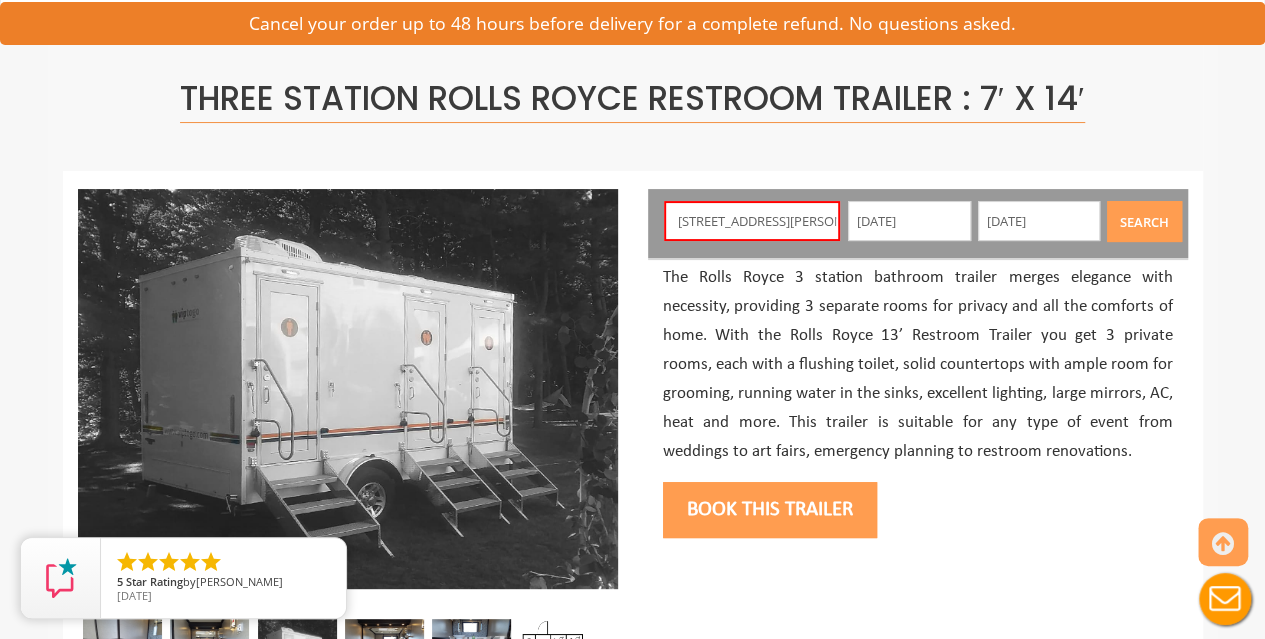 click on "Search" at bounding box center (1144, 221) 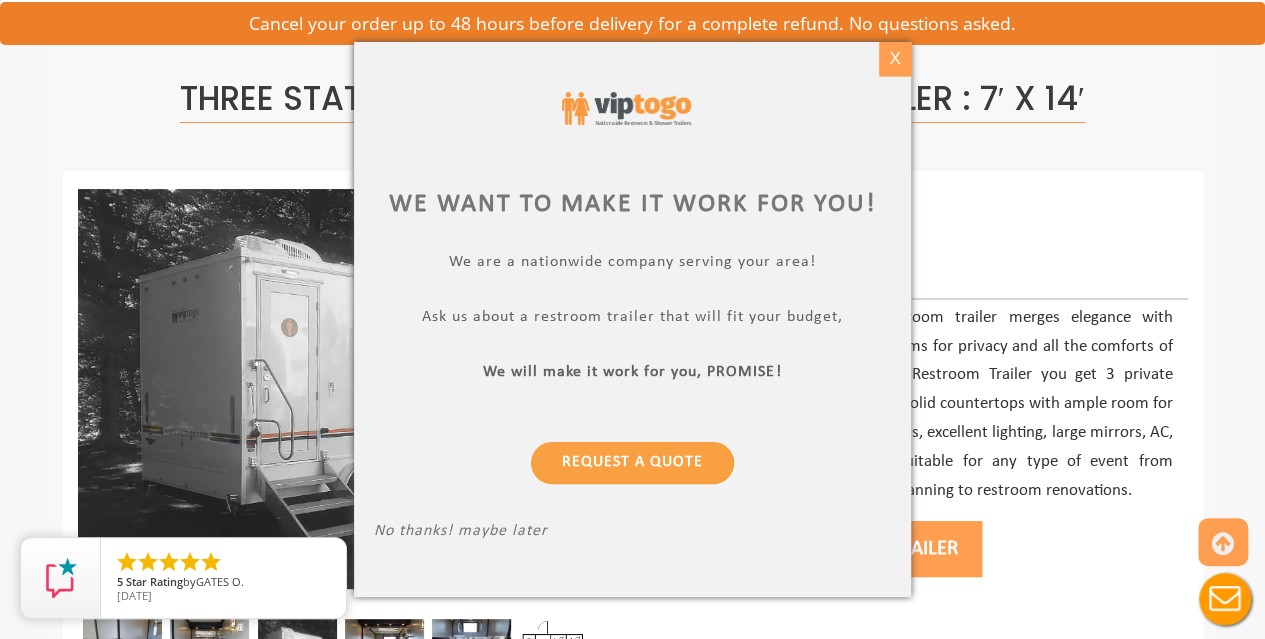 click on "X" at bounding box center (895, 59) 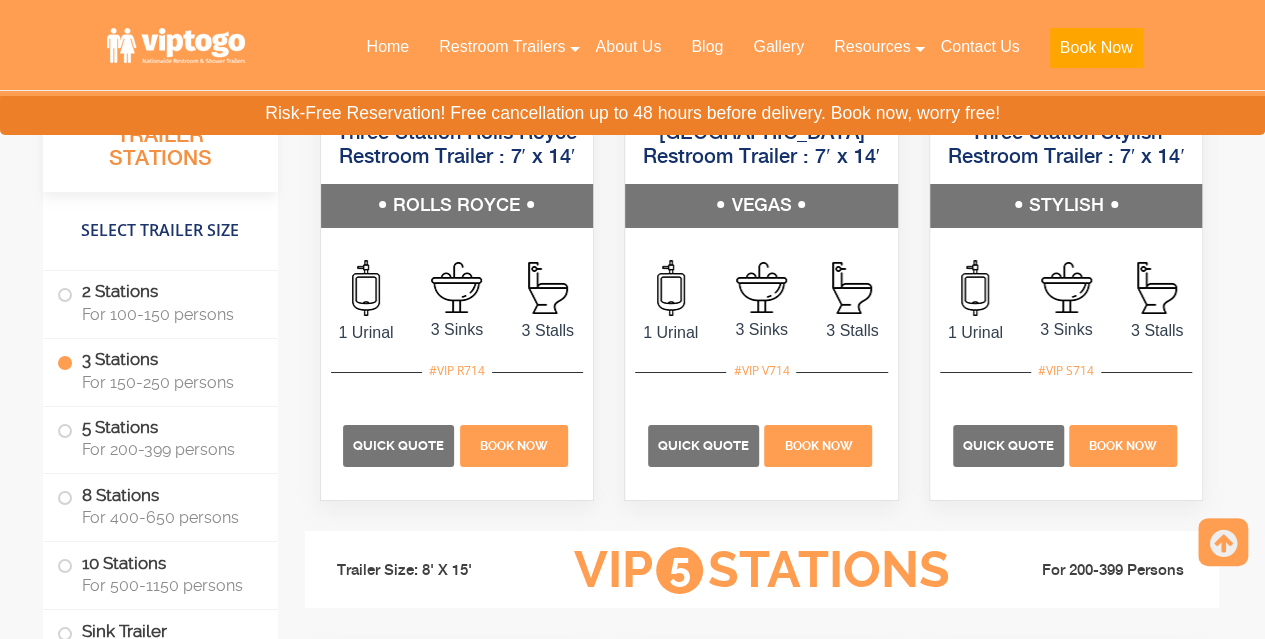 scroll, scrollTop: 3454, scrollLeft: 0, axis: vertical 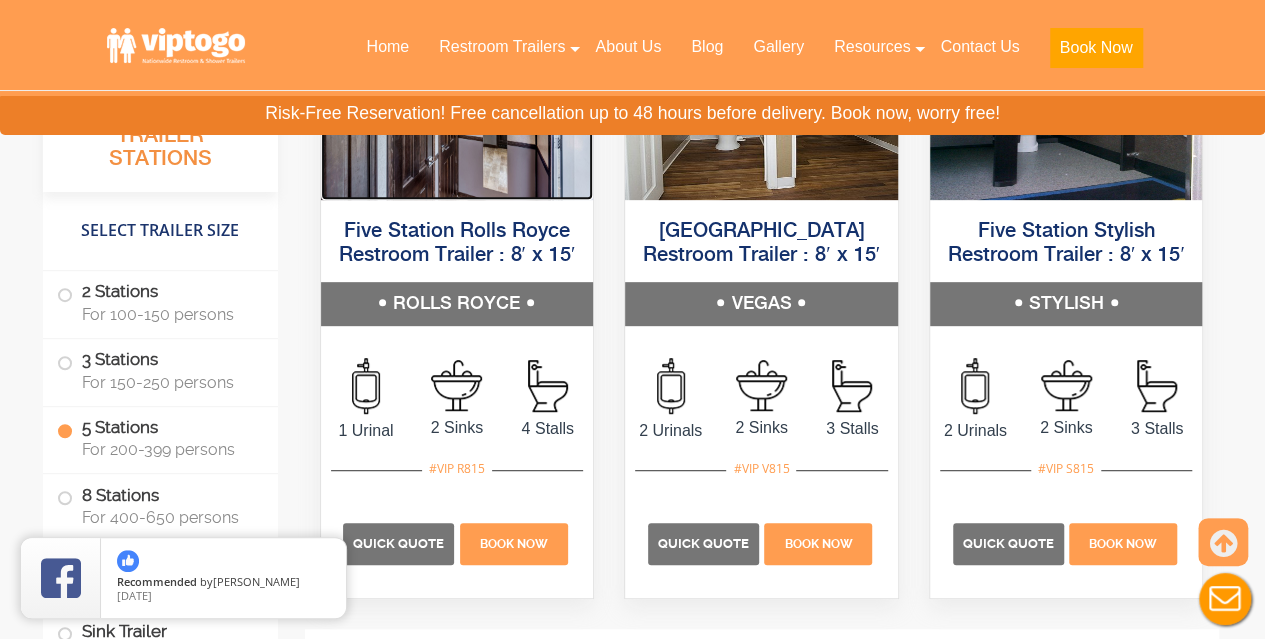 click at bounding box center [457, 85] 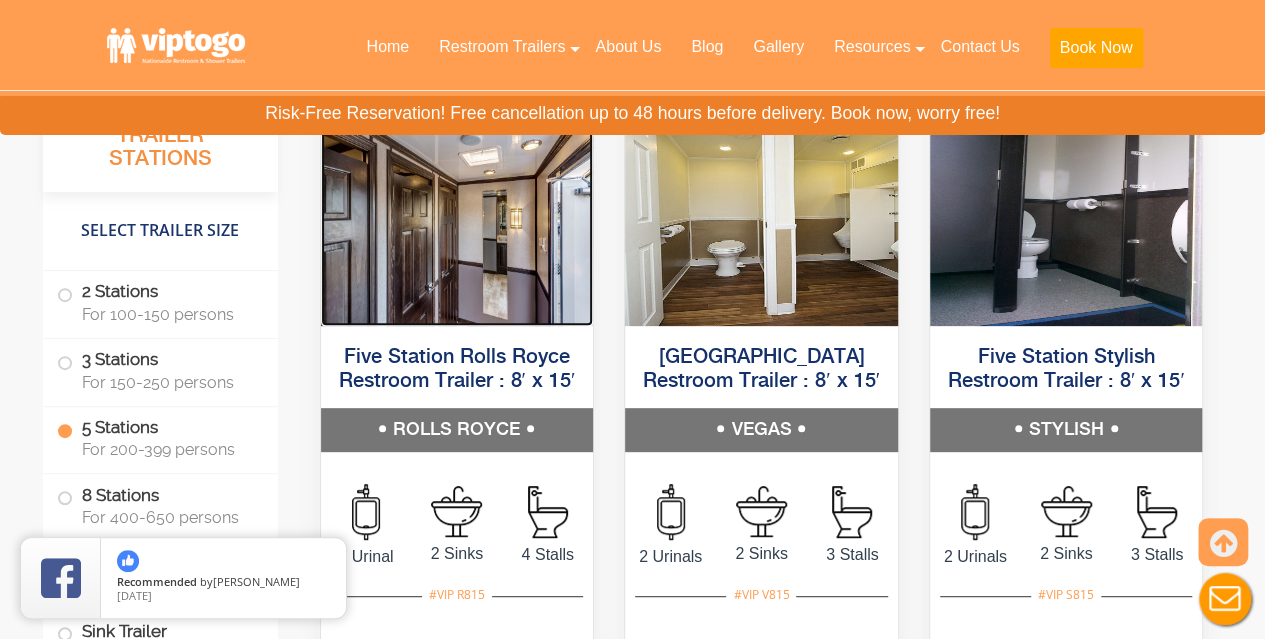 scroll, scrollTop: 4012, scrollLeft: 0, axis: vertical 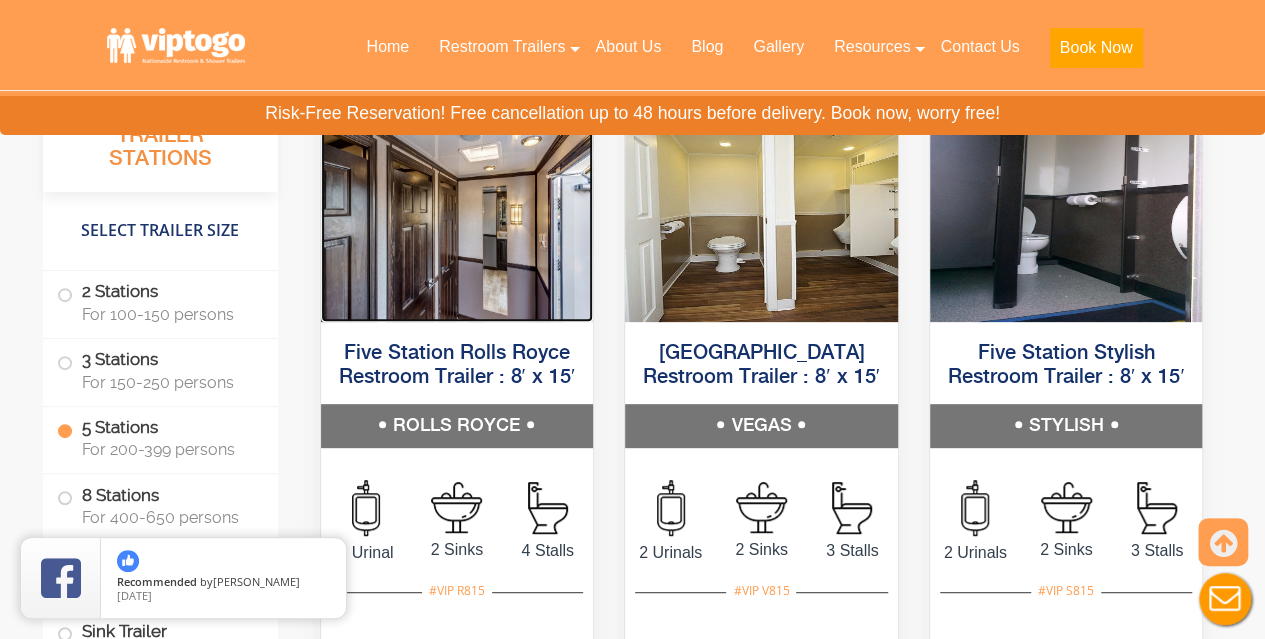 click at bounding box center (457, 207) 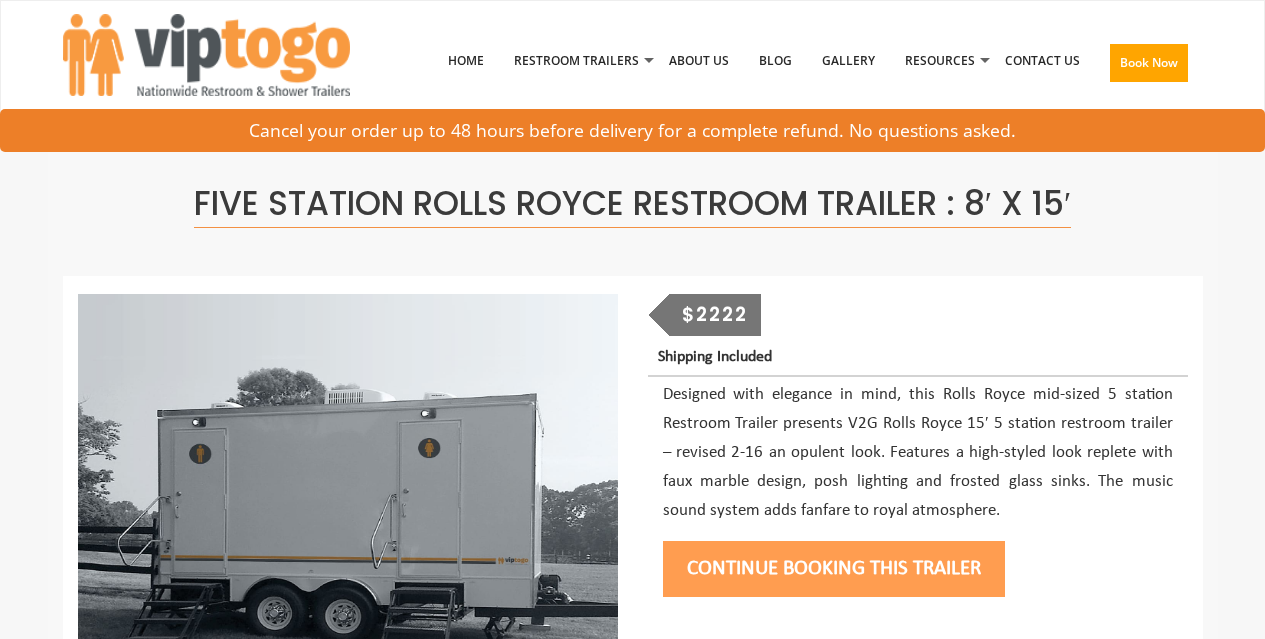 scroll, scrollTop: 0, scrollLeft: 0, axis: both 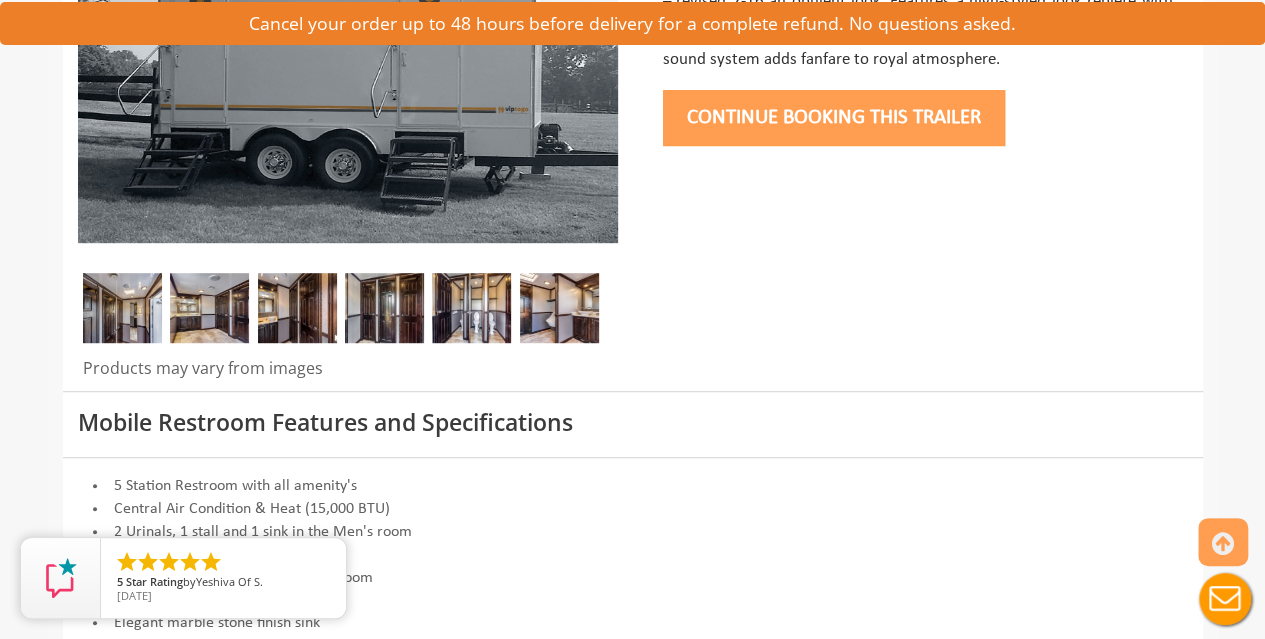 click at bounding box center [122, 308] 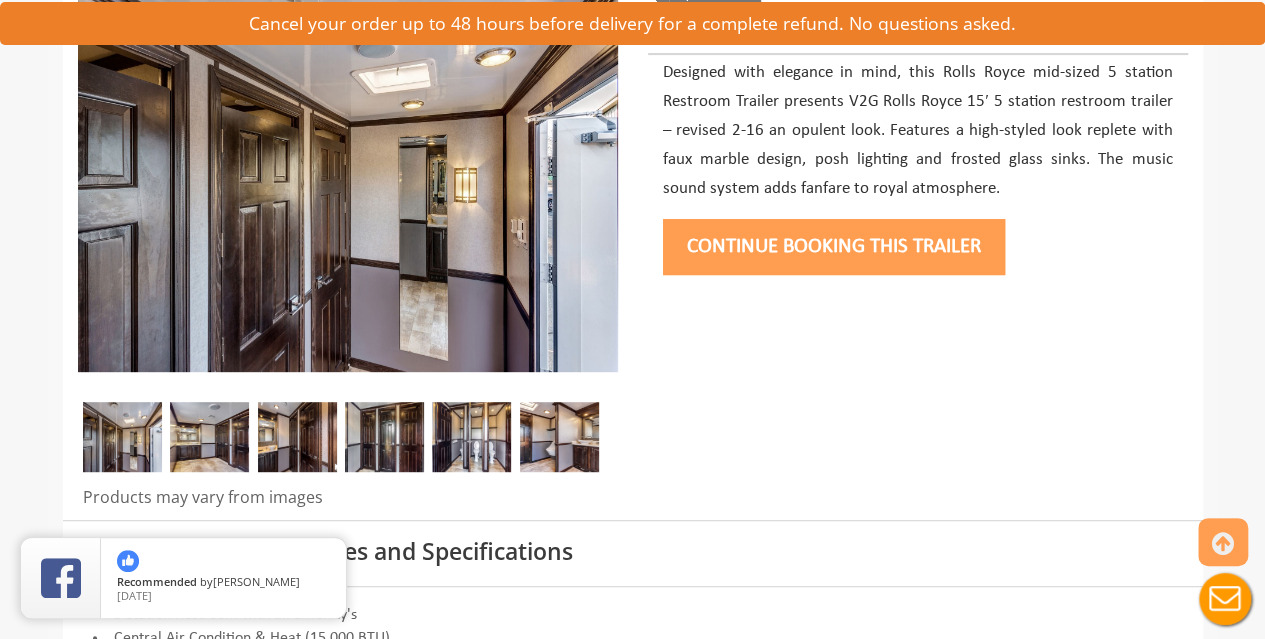 scroll, scrollTop: 321, scrollLeft: 0, axis: vertical 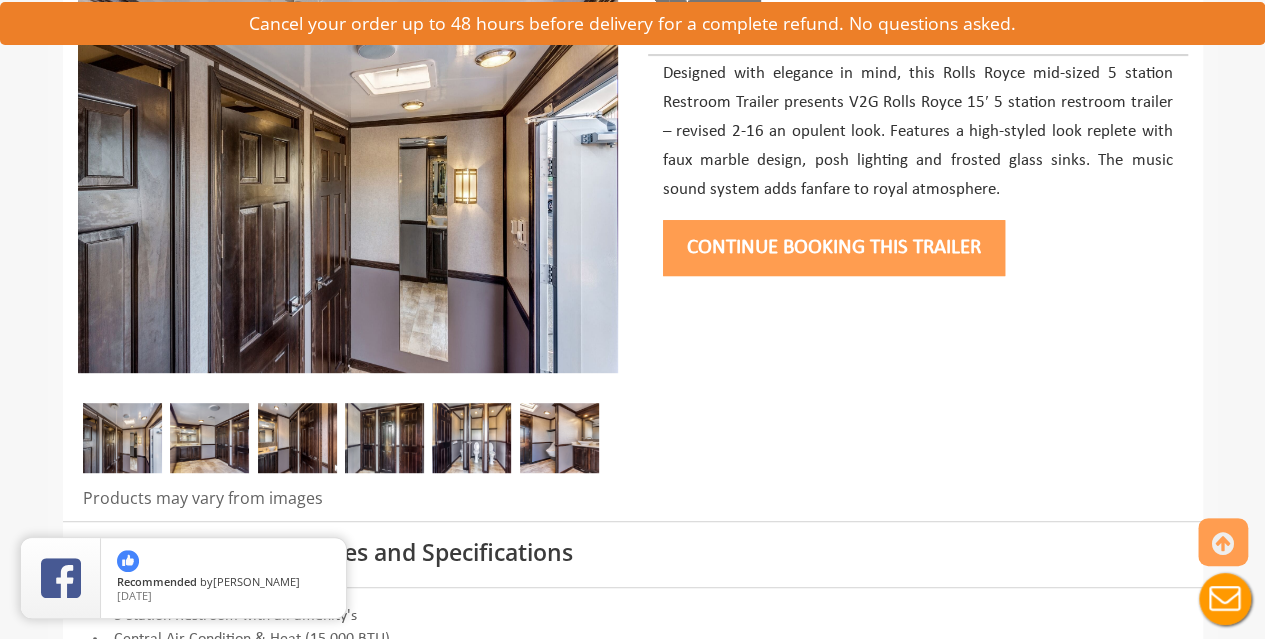 click at bounding box center (209, 438) 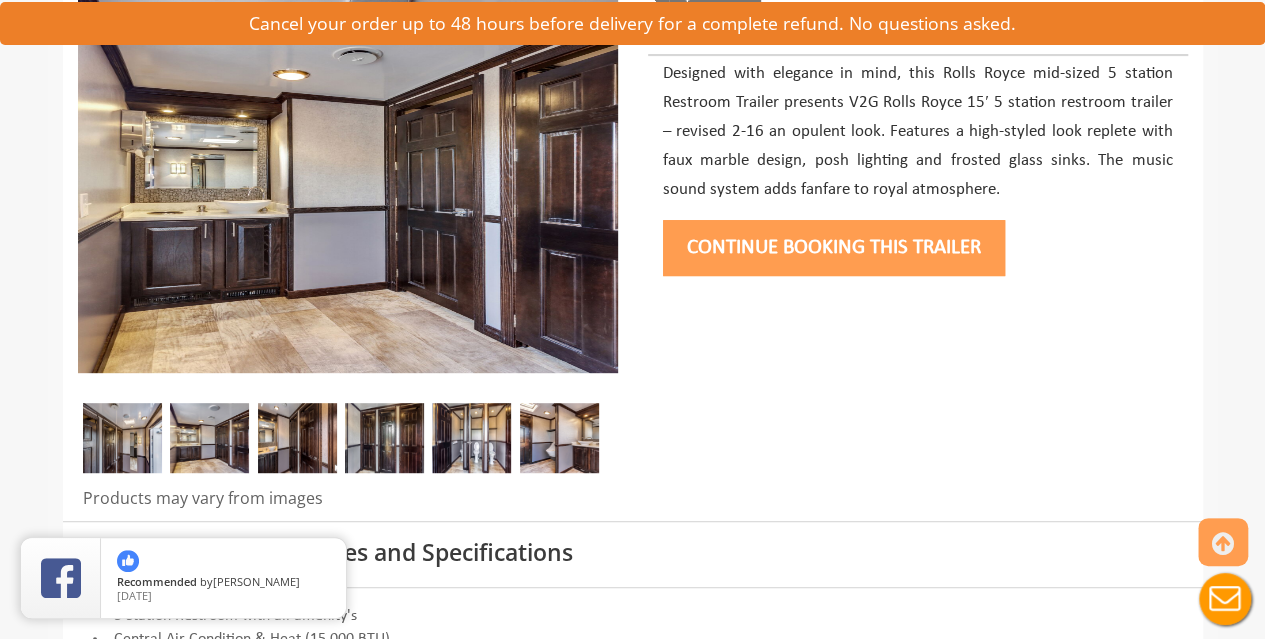 click at bounding box center (297, 438) 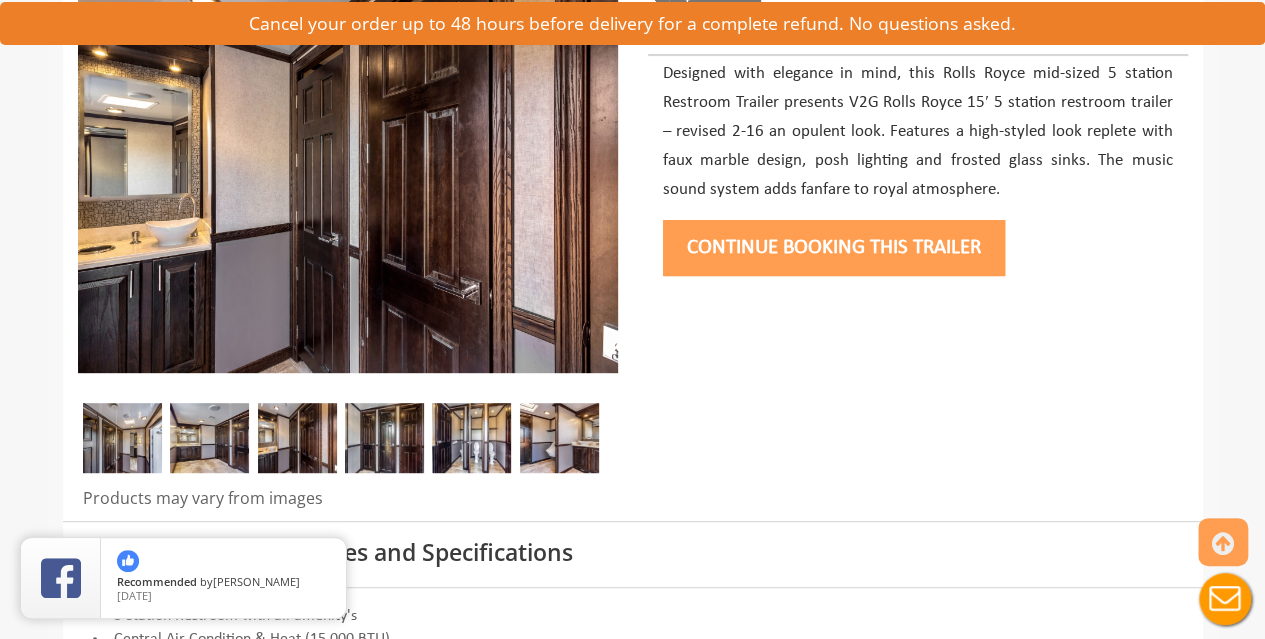 click at bounding box center (384, 438) 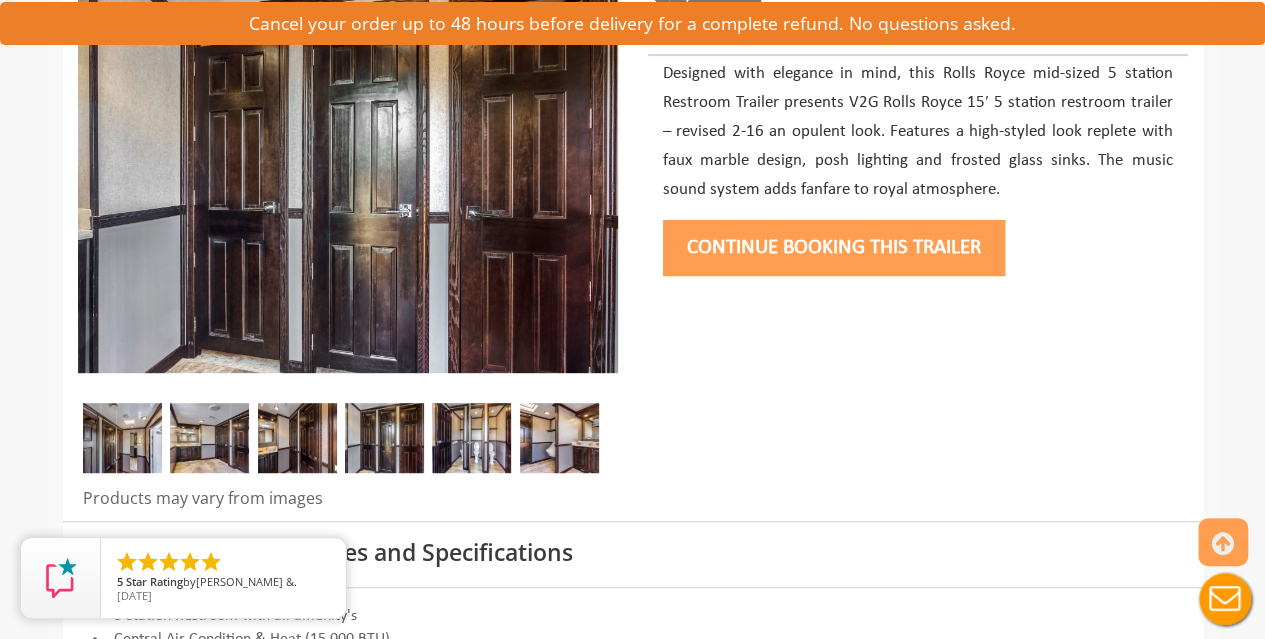 click at bounding box center (471, 438) 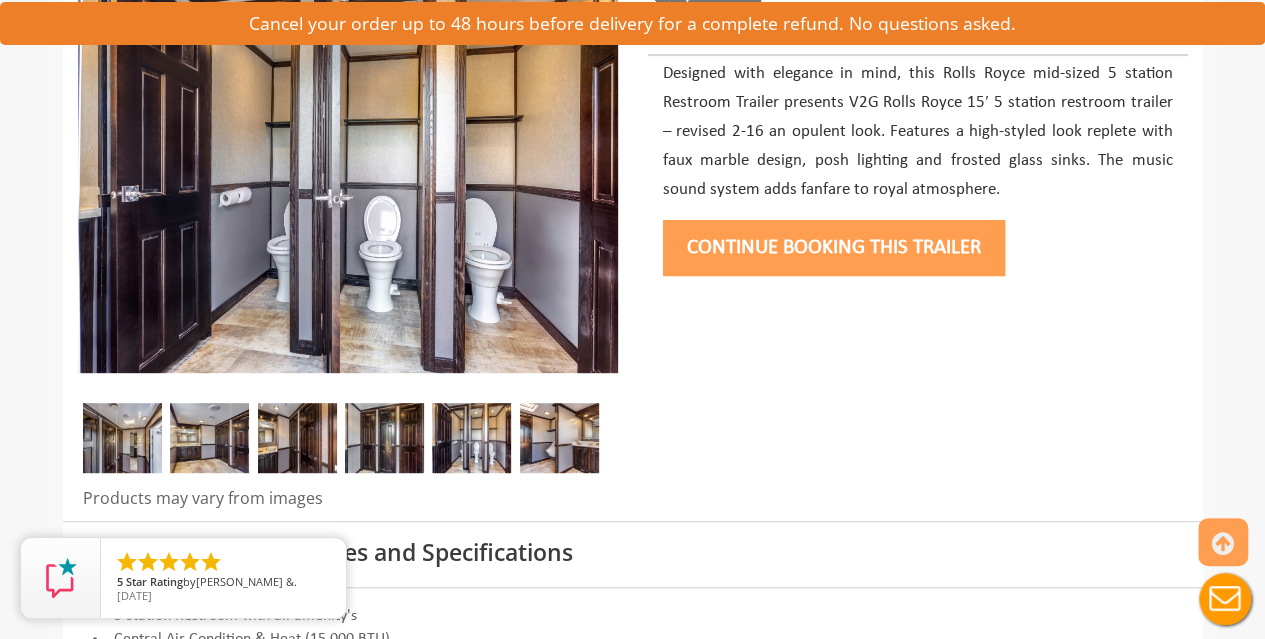 click at bounding box center (559, 438) 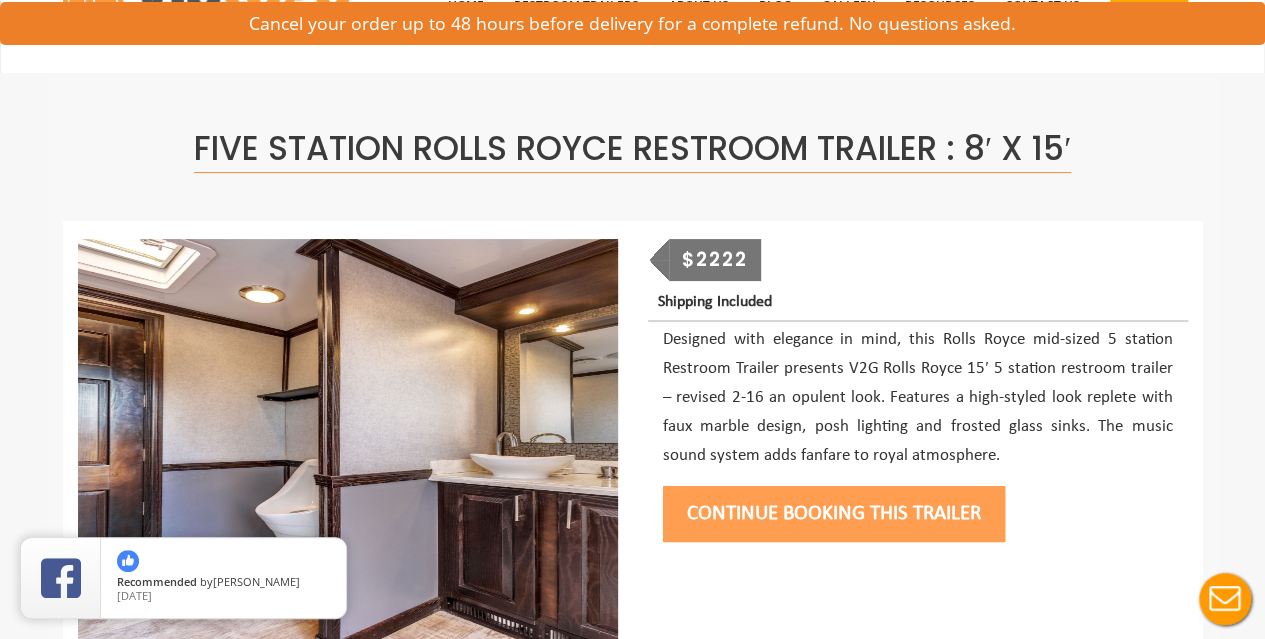 scroll, scrollTop: 59, scrollLeft: 0, axis: vertical 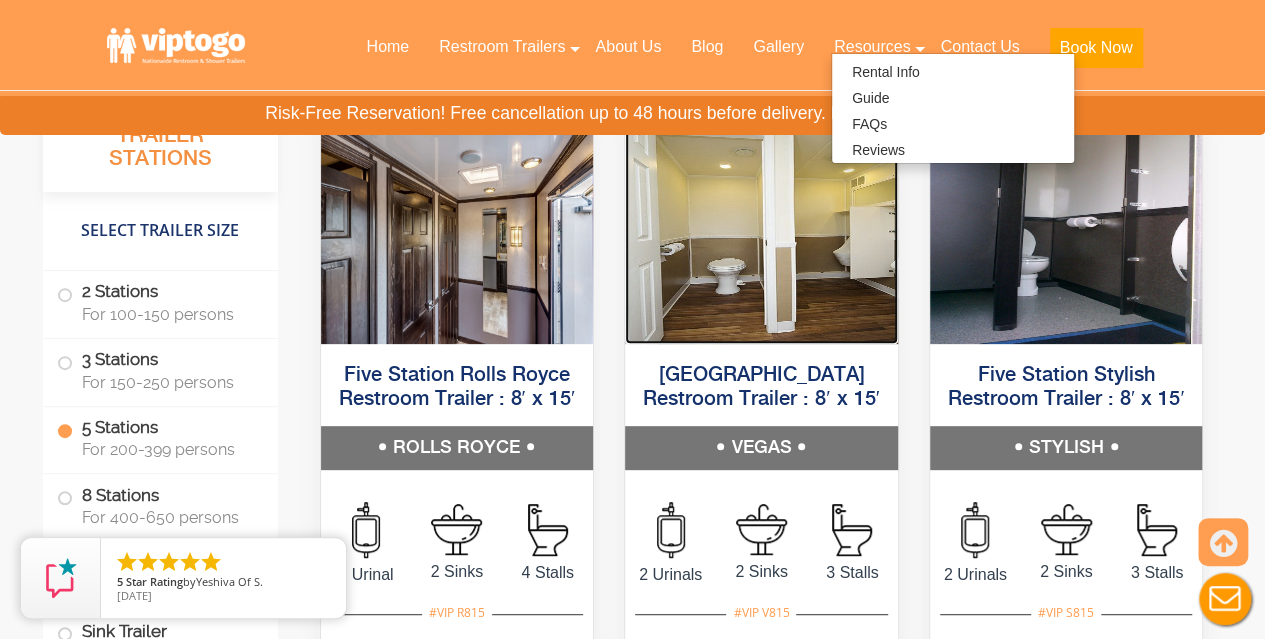 click at bounding box center (761, 229) 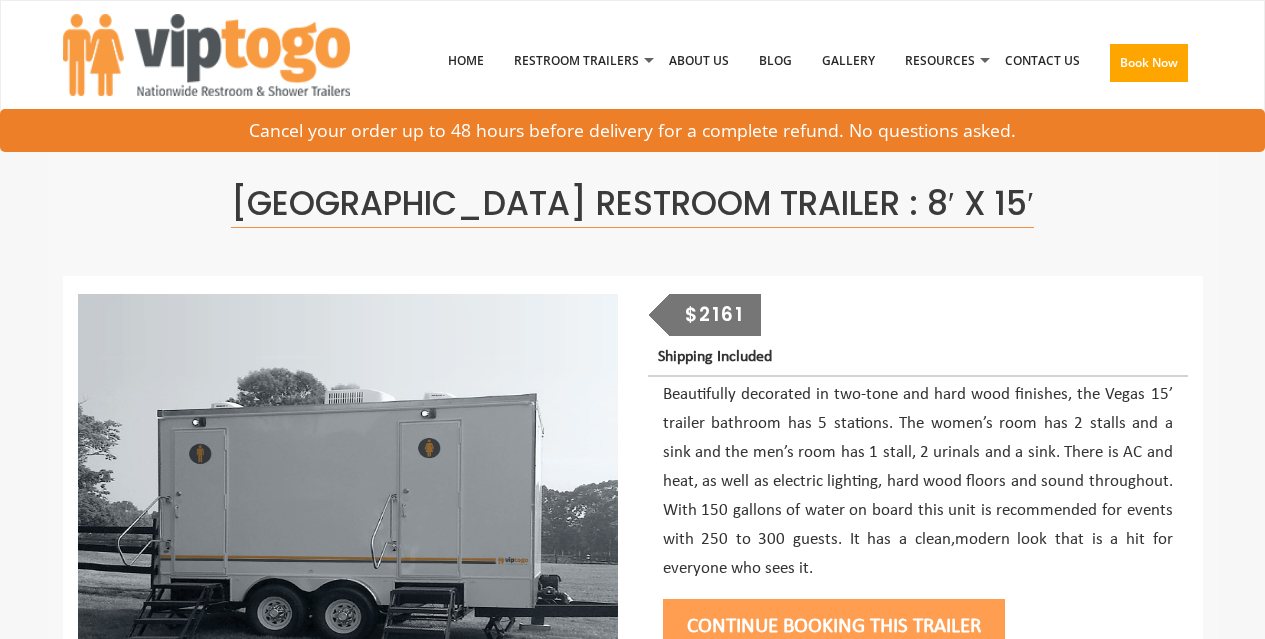 scroll, scrollTop: 0, scrollLeft: 0, axis: both 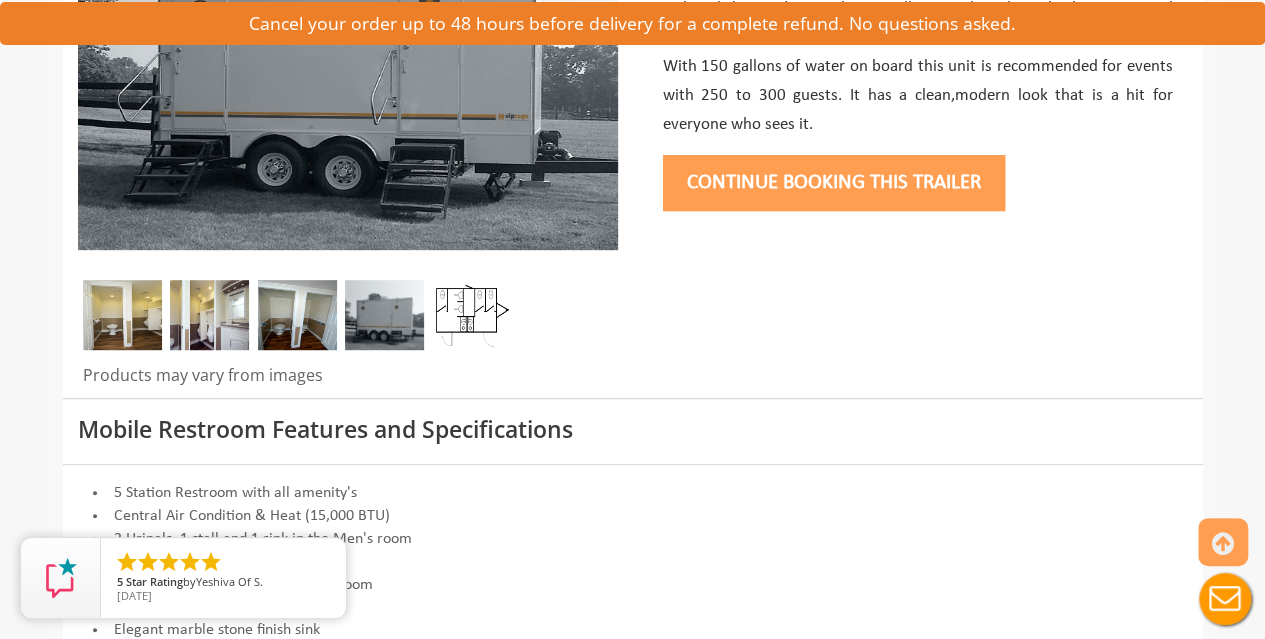 click at bounding box center (122, 315) 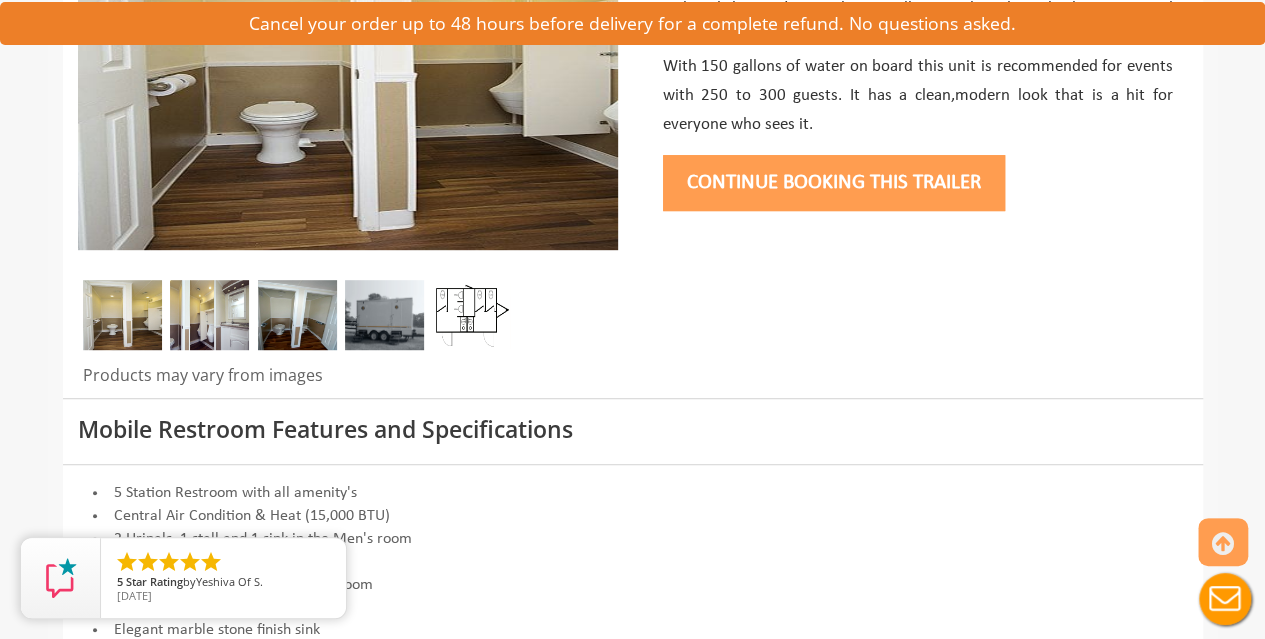 click at bounding box center (122, 315) 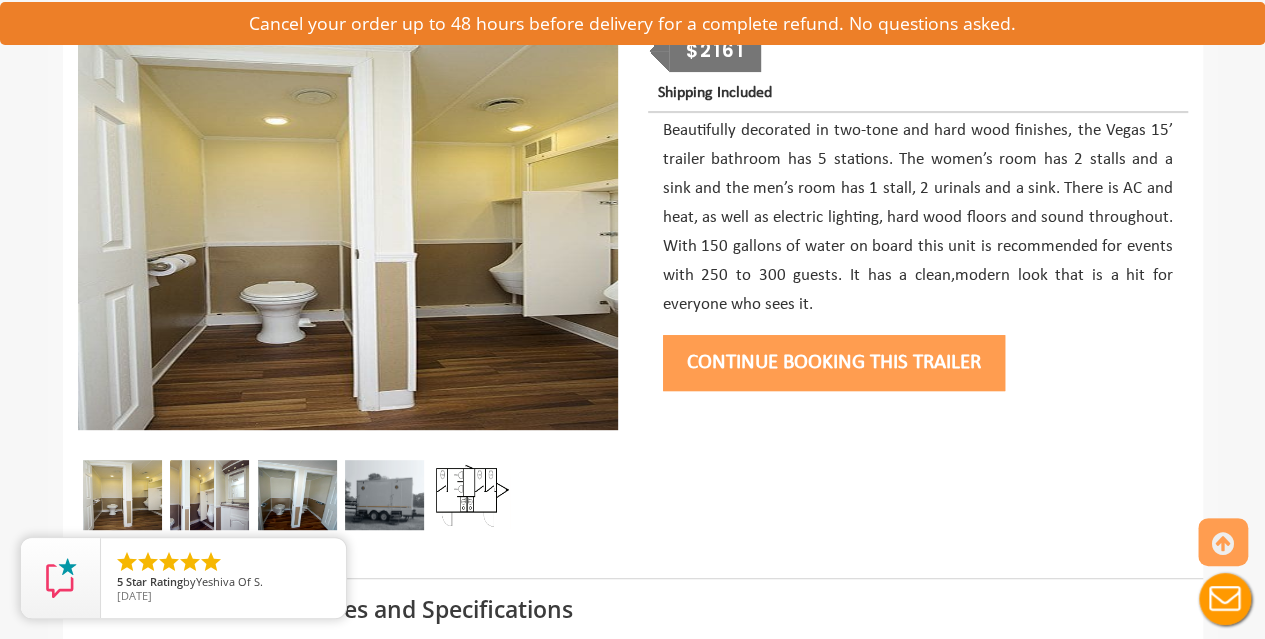 scroll, scrollTop: 265, scrollLeft: 0, axis: vertical 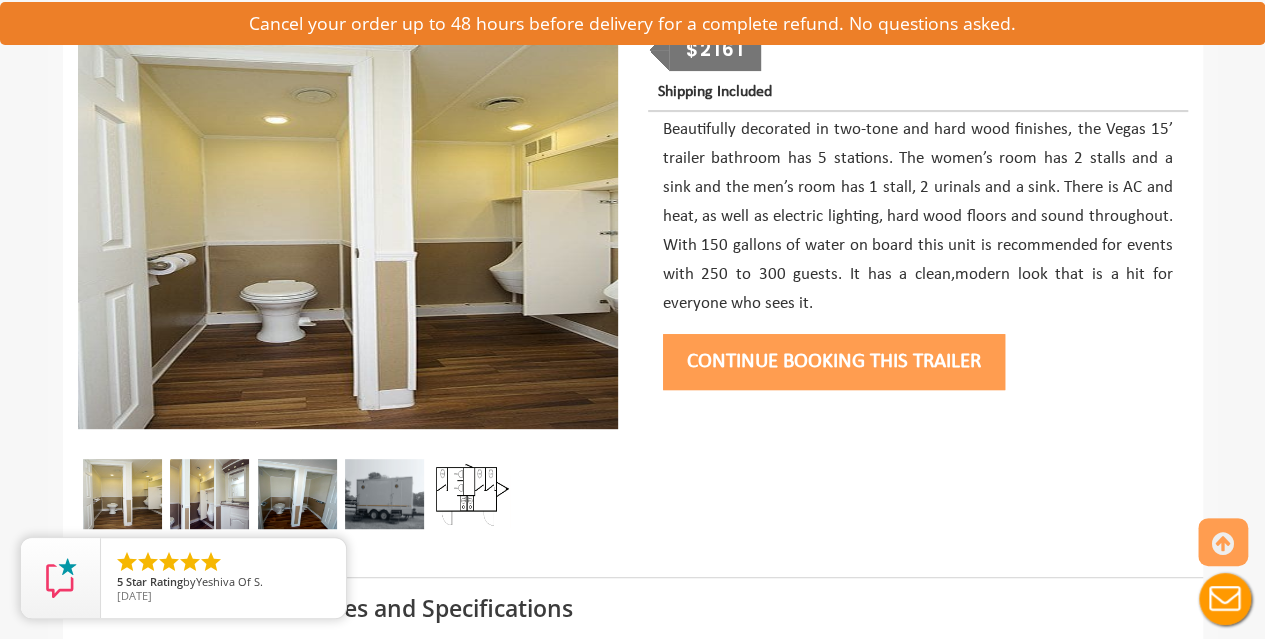 click at bounding box center (209, 494) 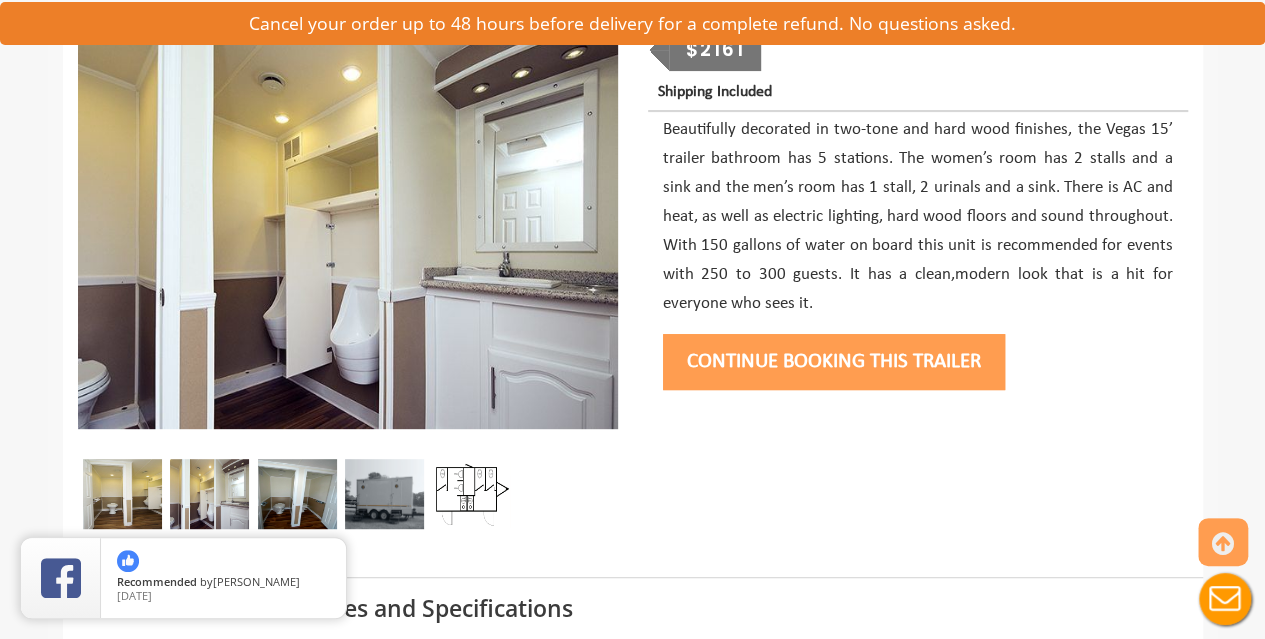 click at bounding box center [297, 494] 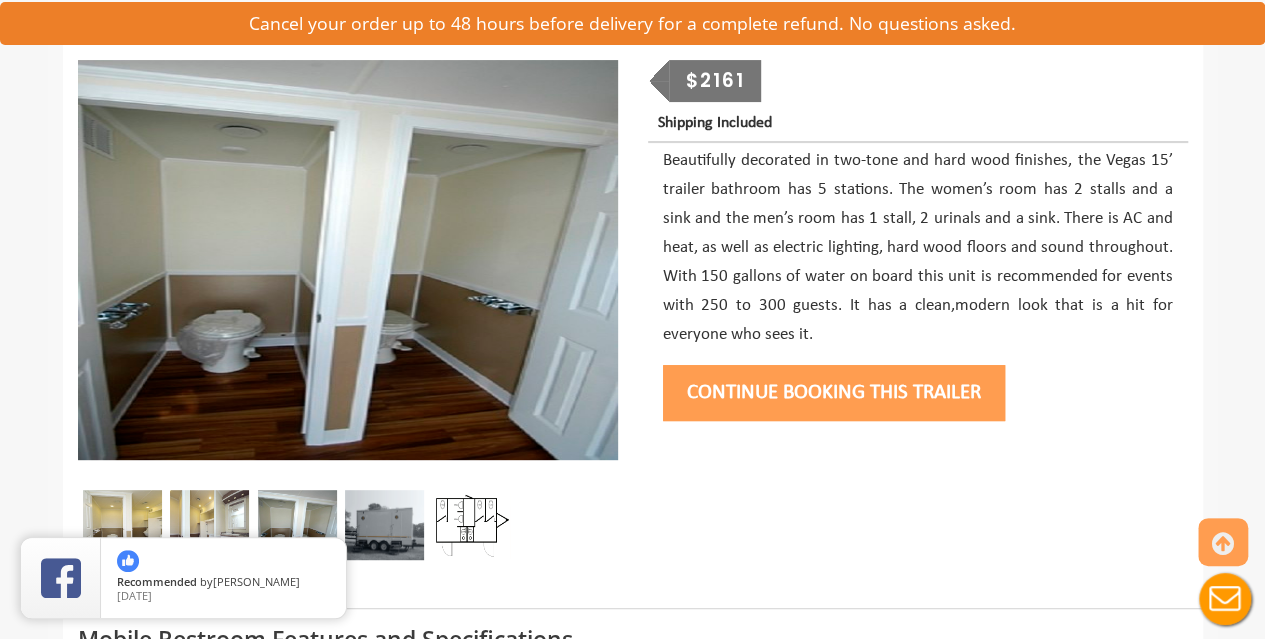 scroll, scrollTop: 233, scrollLeft: 0, axis: vertical 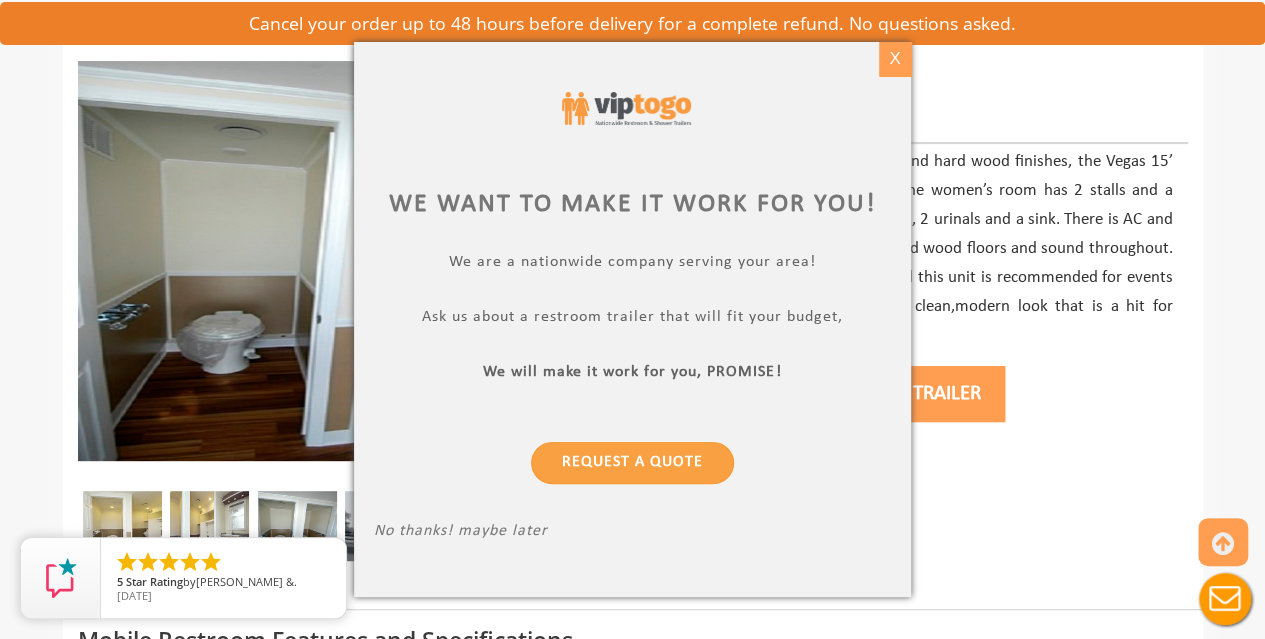 click on "X" at bounding box center (895, 59) 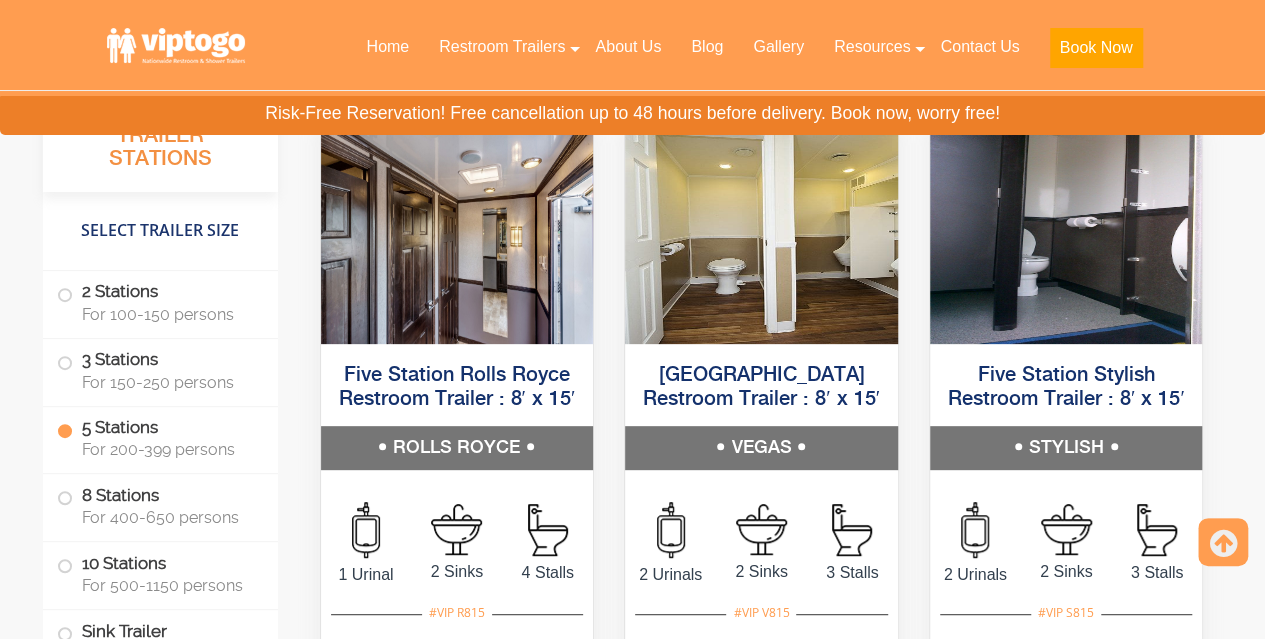 scroll, scrollTop: 0, scrollLeft: 0, axis: both 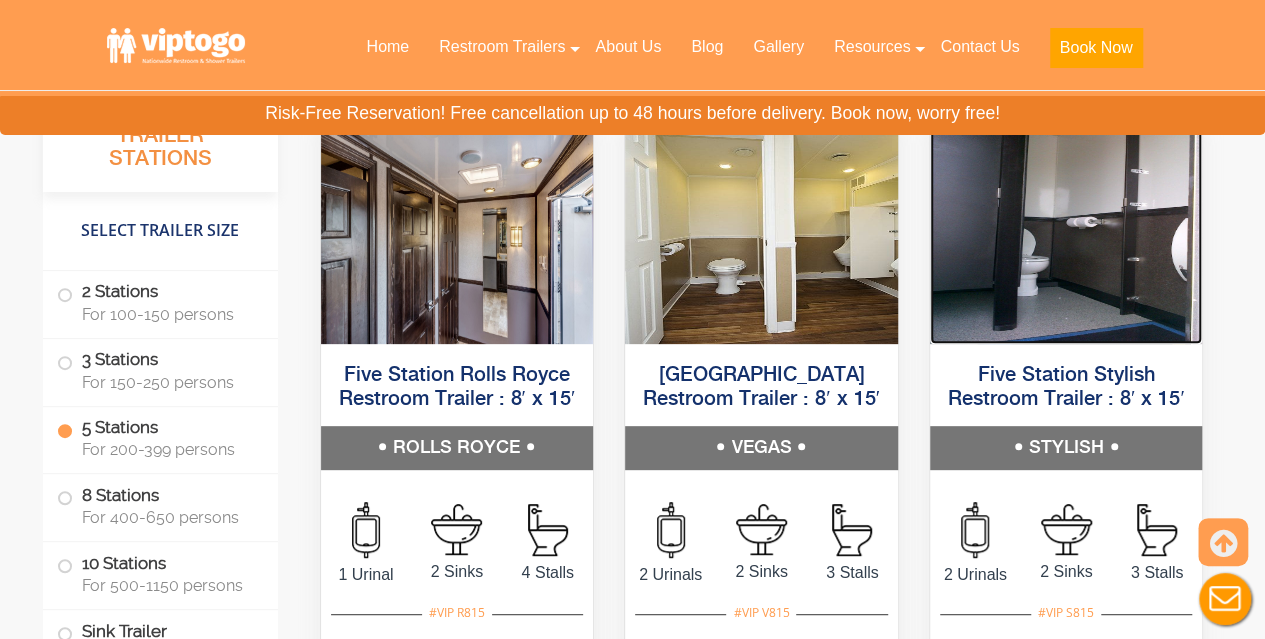 click at bounding box center [1066, 229] 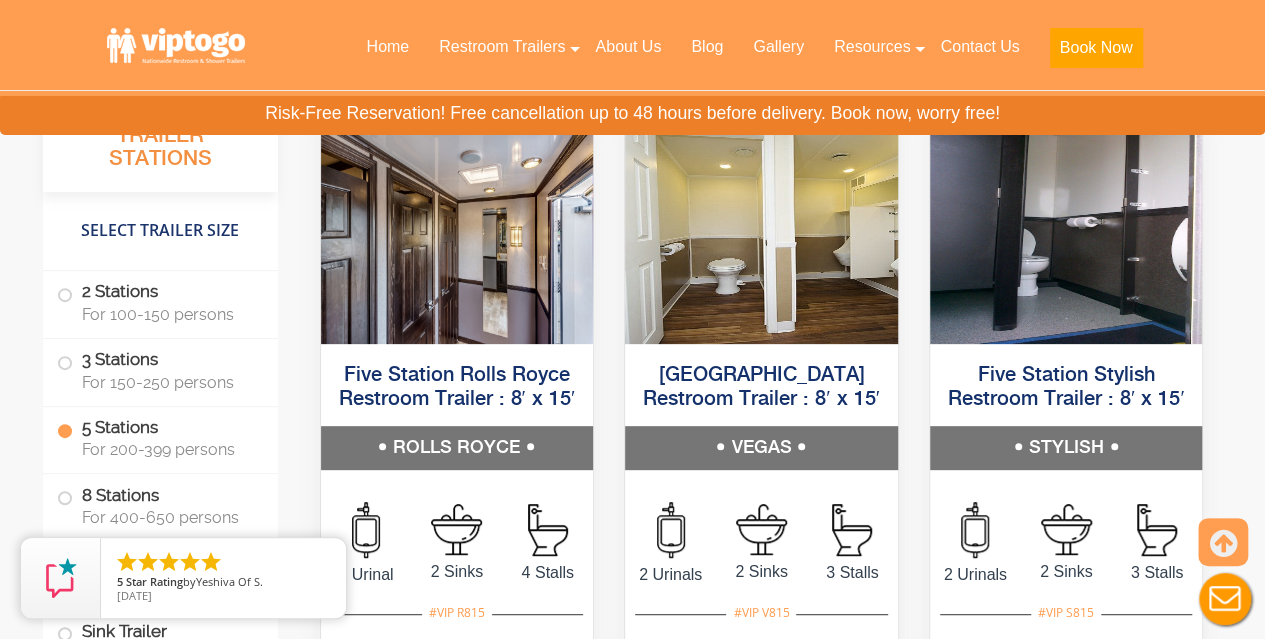click on "STYLISH" at bounding box center (1066, 448) 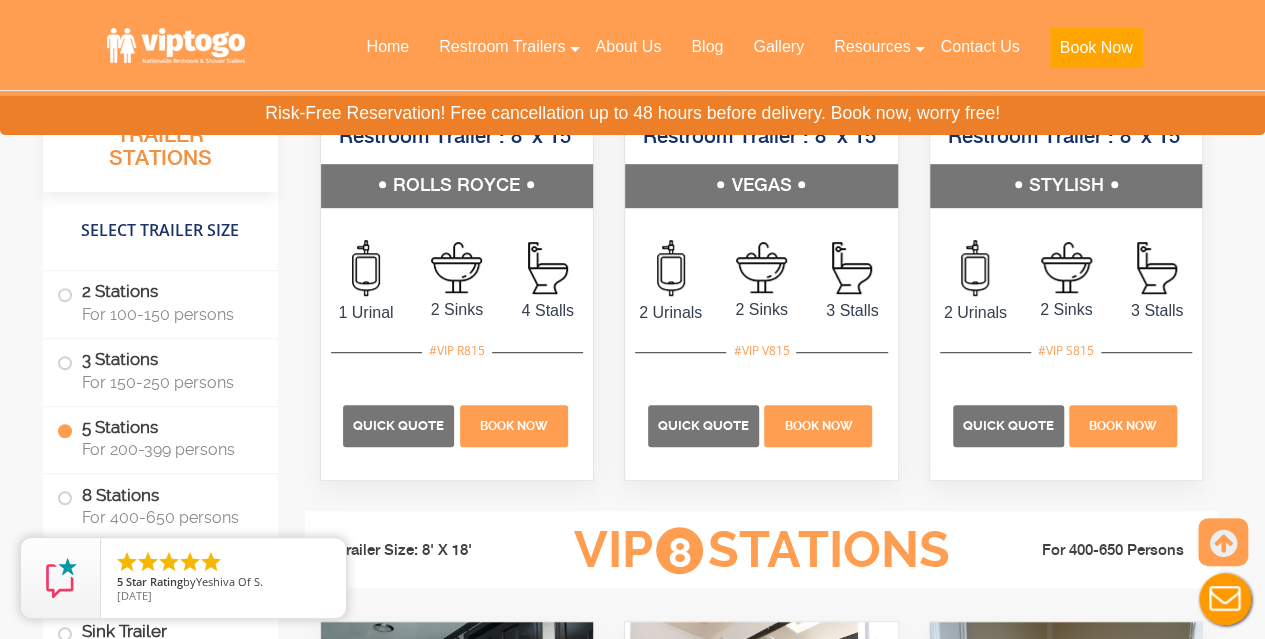 scroll, scrollTop: 4261, scrollLeft: 0, axis: vertical 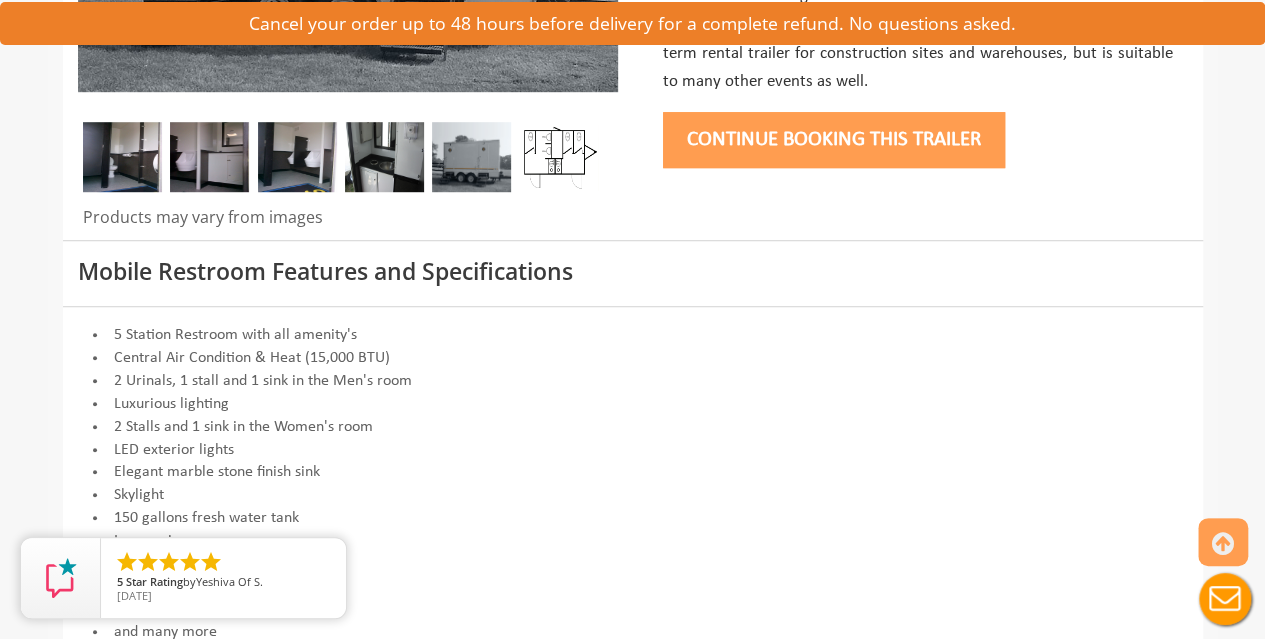 click at bounding box center (122, 157) 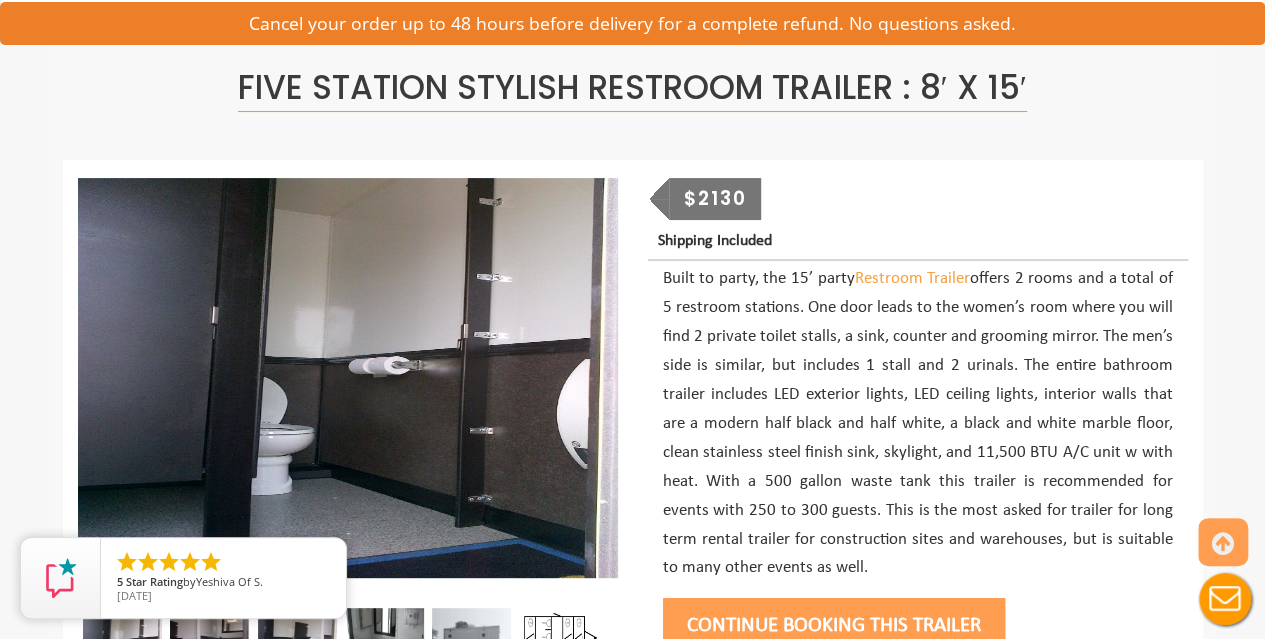 scroll, scrollTop: 354, scrollLeft: 0, axis: vertical 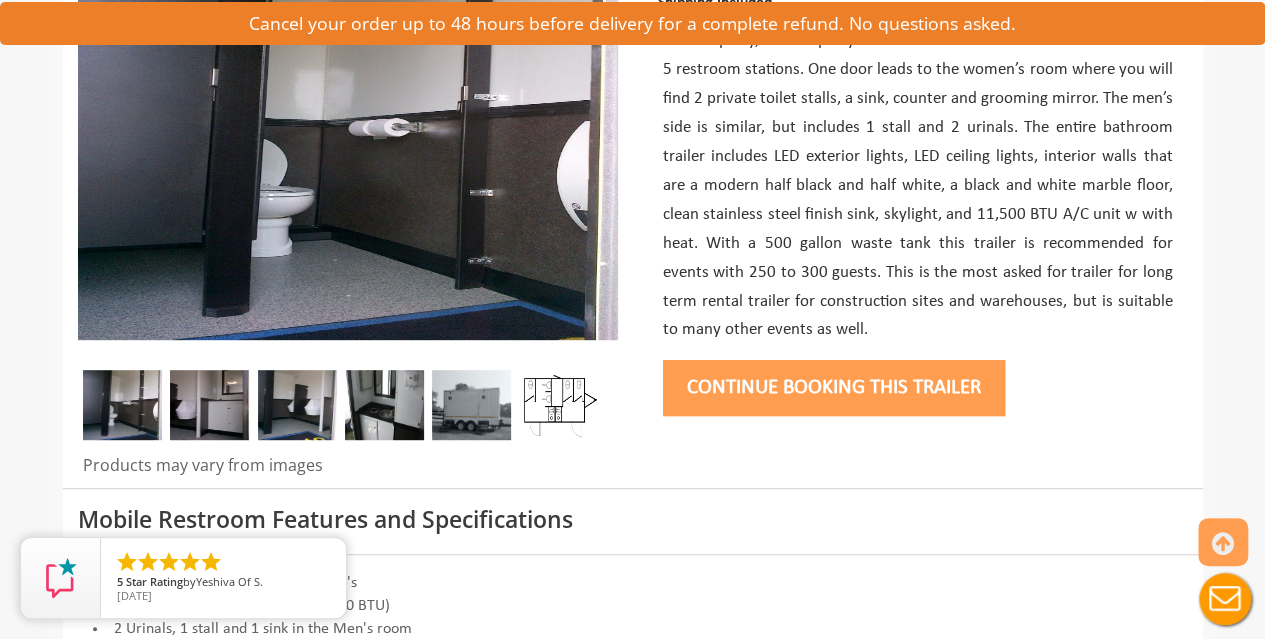 click at bounding box center (209, 405) 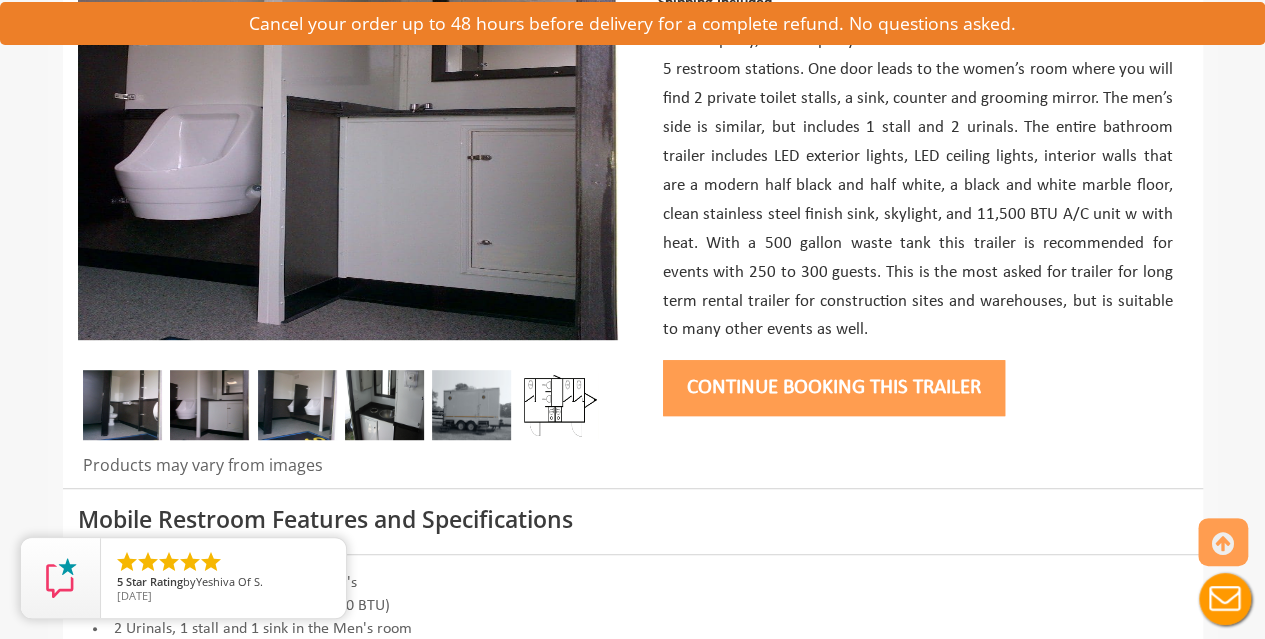 click at bounding box center (297, 405) 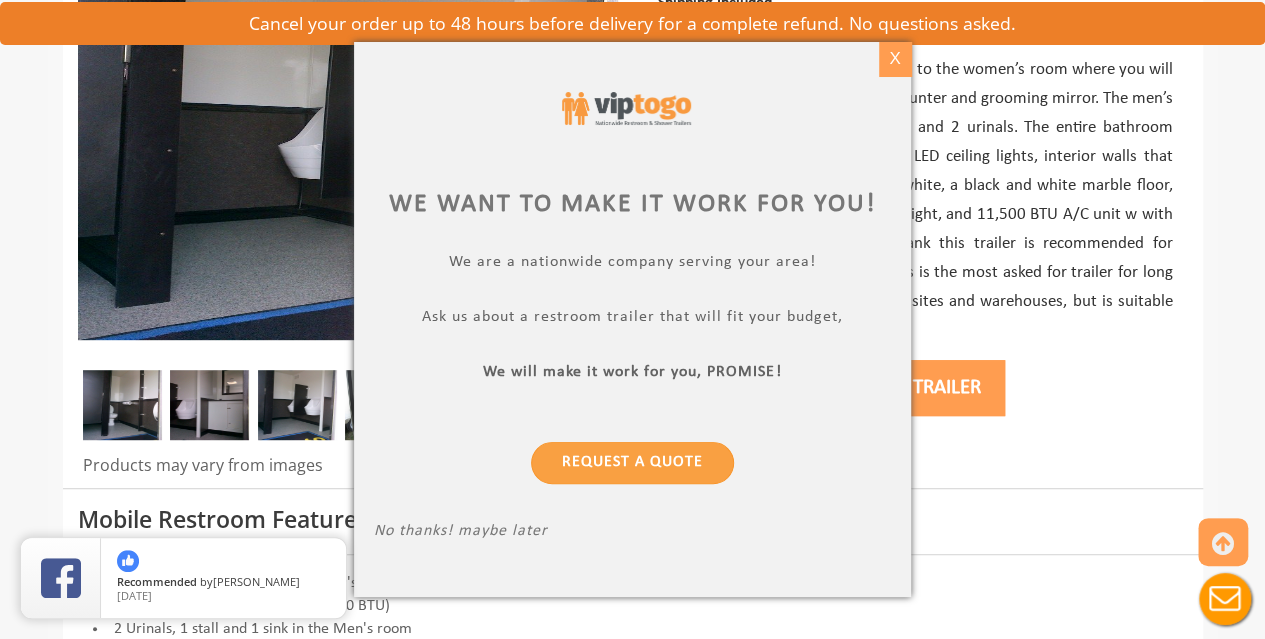 click on "X" at bounding box center [895, 59] 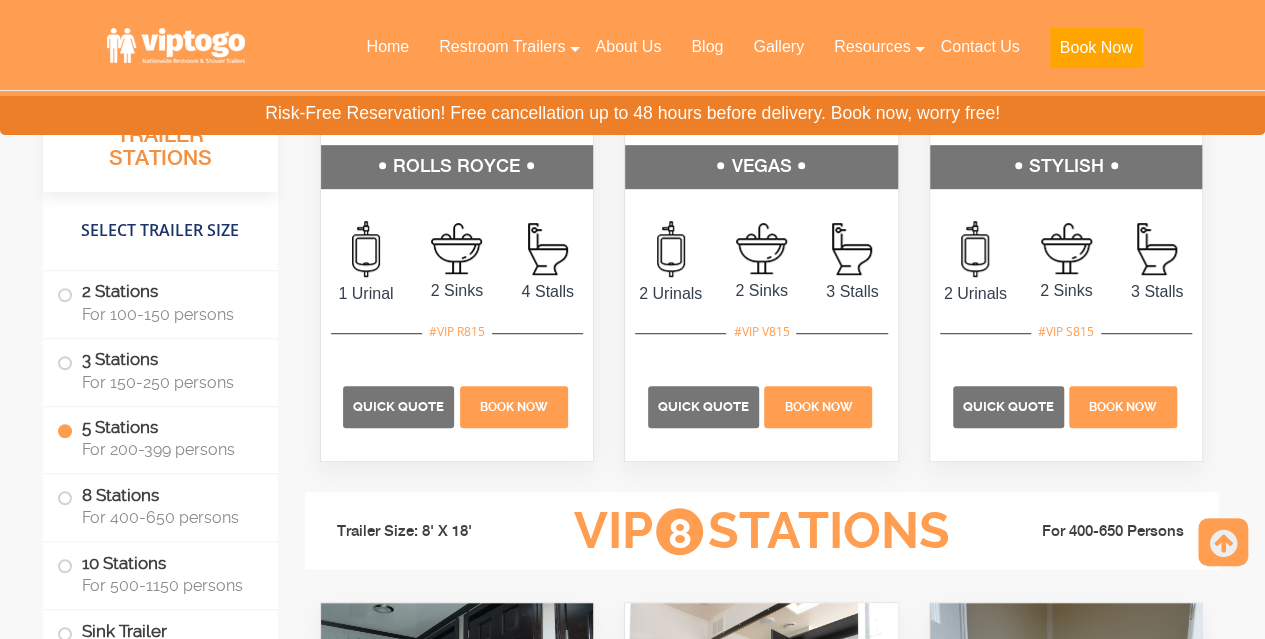 scroll, scrollTop: 4261, scrollLeft: 0, axis: vertical 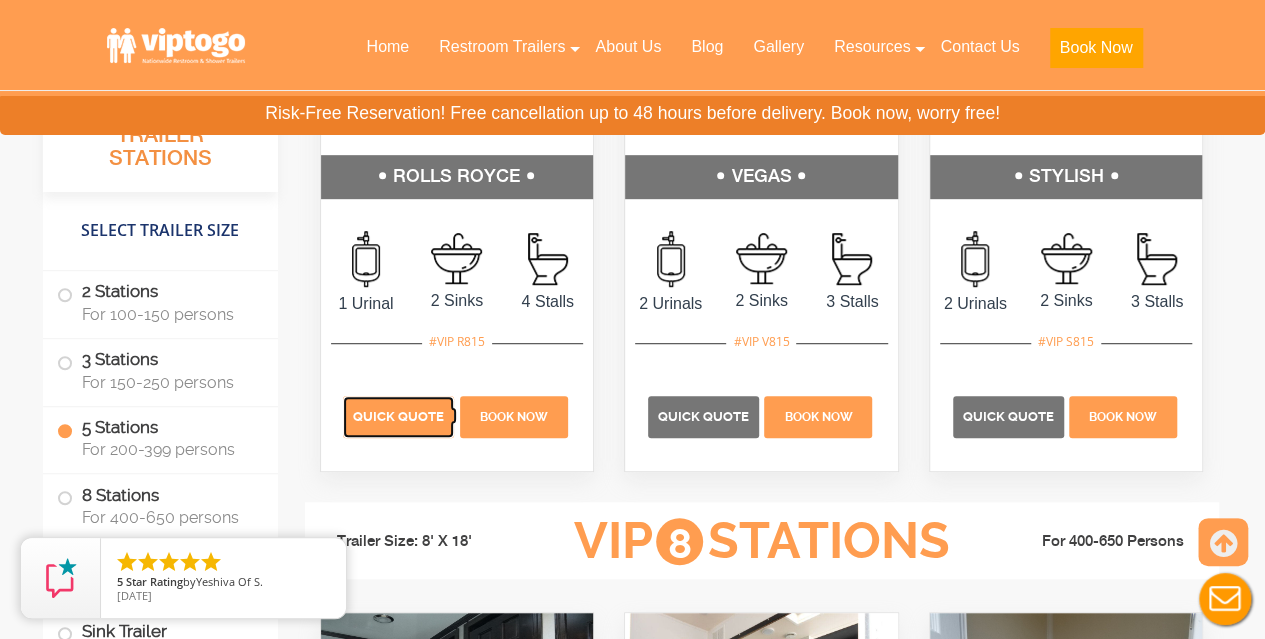 click on "Quick Quote" at bounding box center (398, 416) 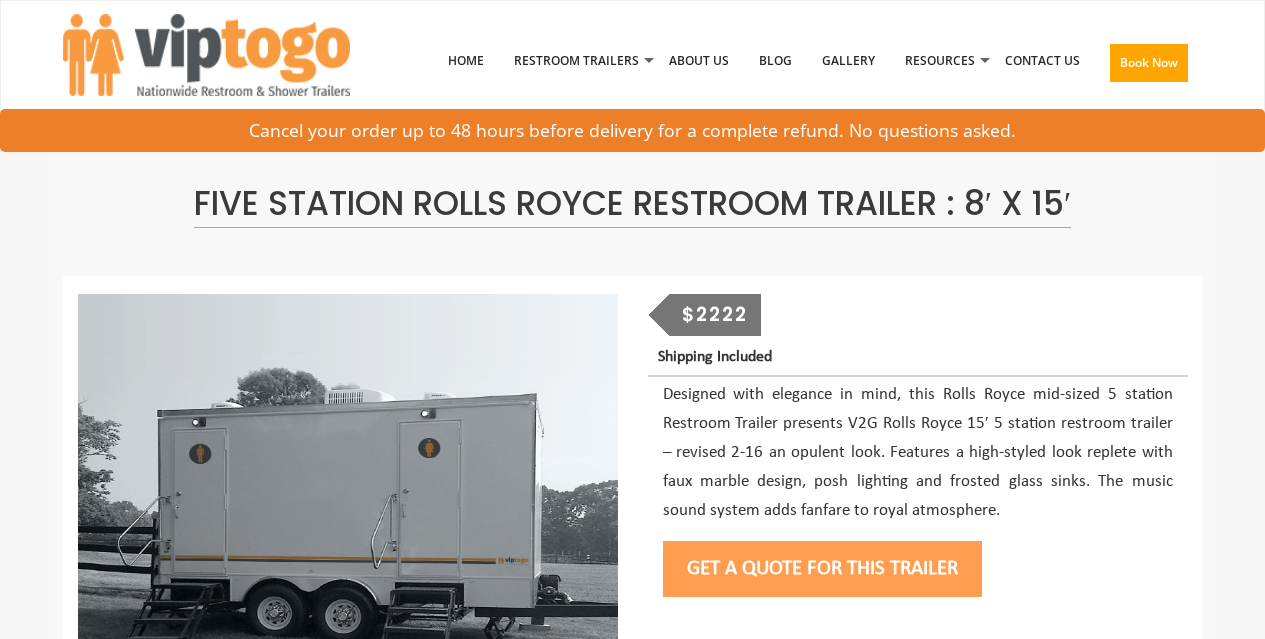 scroll, scrollTop: 0, scrollLeft: 0, axis: both 